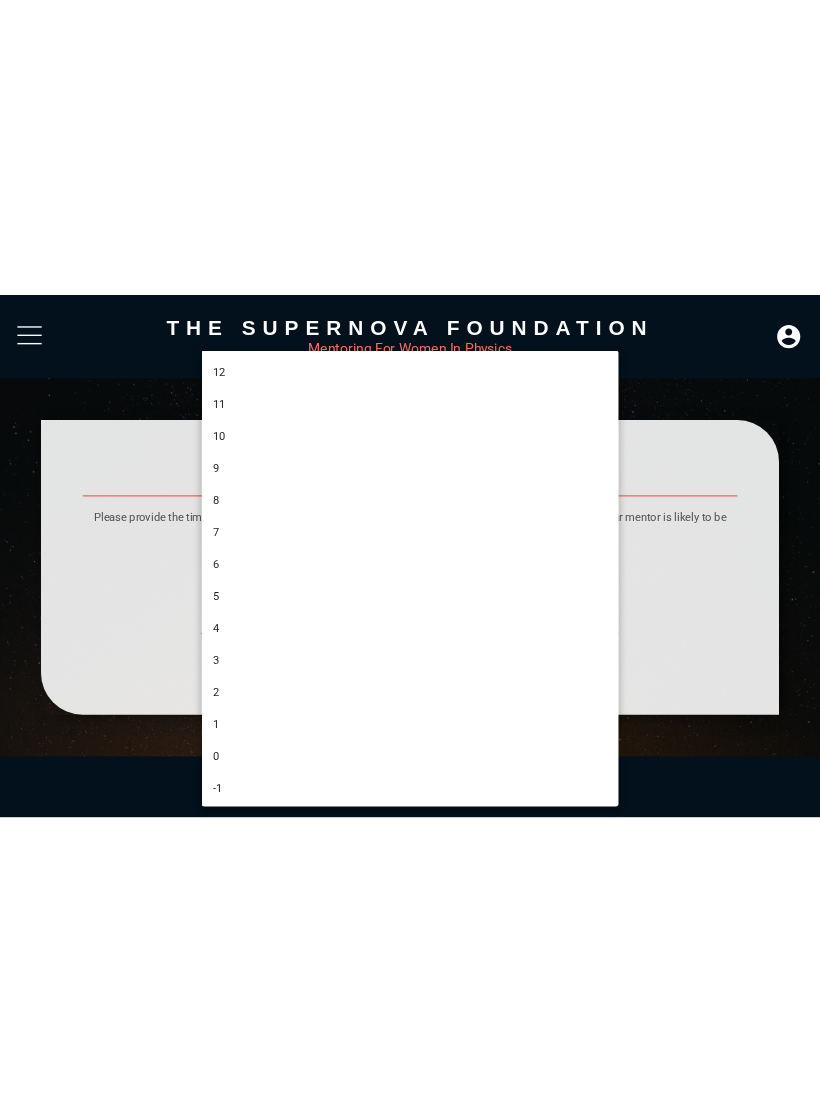 scroll, scrollTop: 0, scrollLeft: 0, axis: both 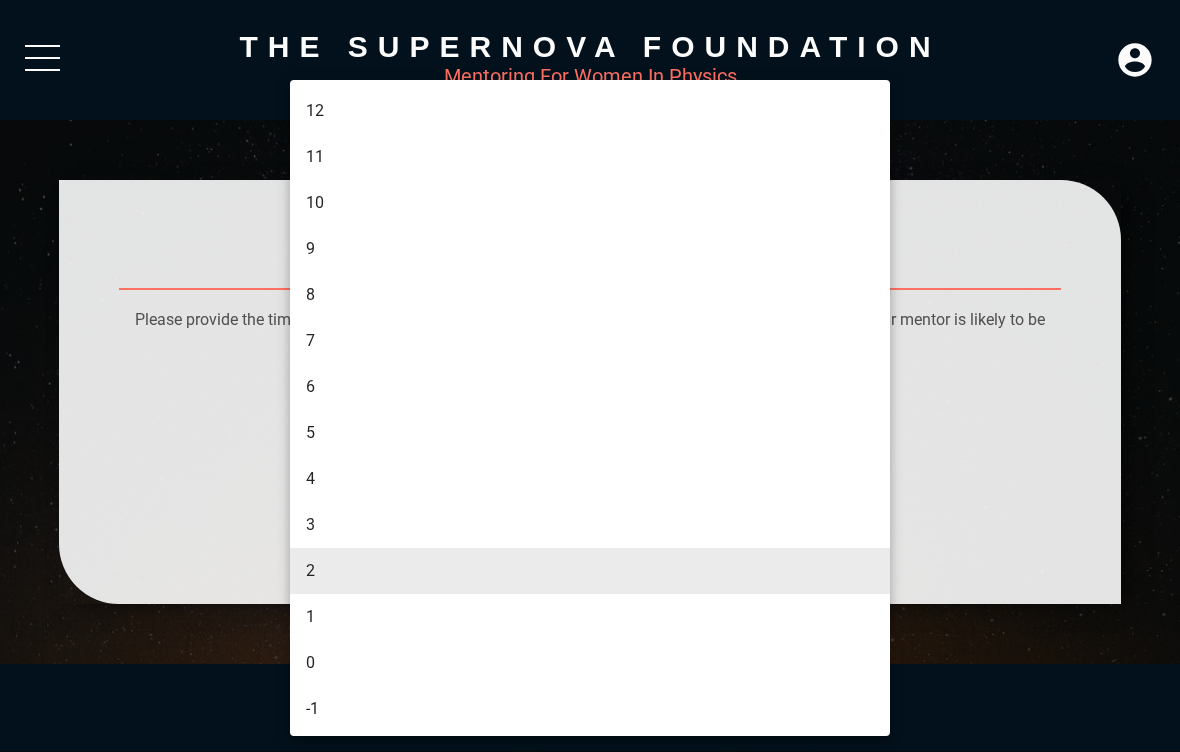 click on "2" at bounding box center [590, 571] 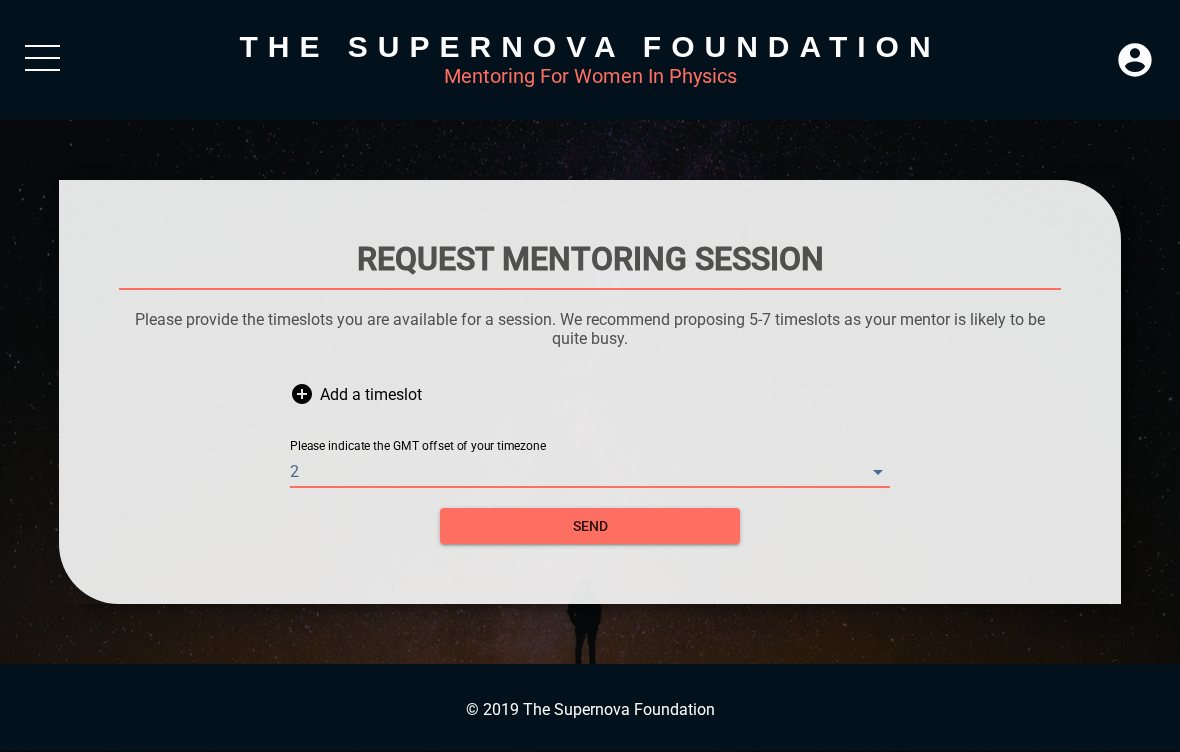 click on "send" at bounding box center (590, 526) 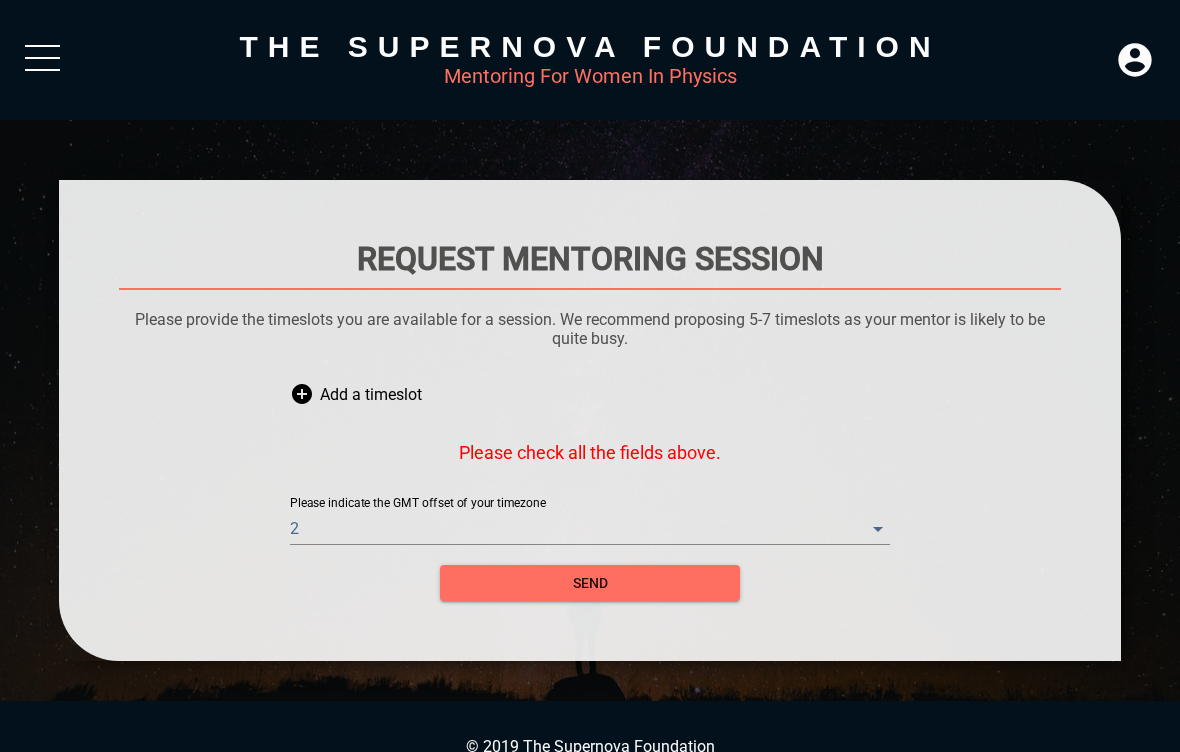 click on "Add a timeslot" at bounding box center (371, 394) 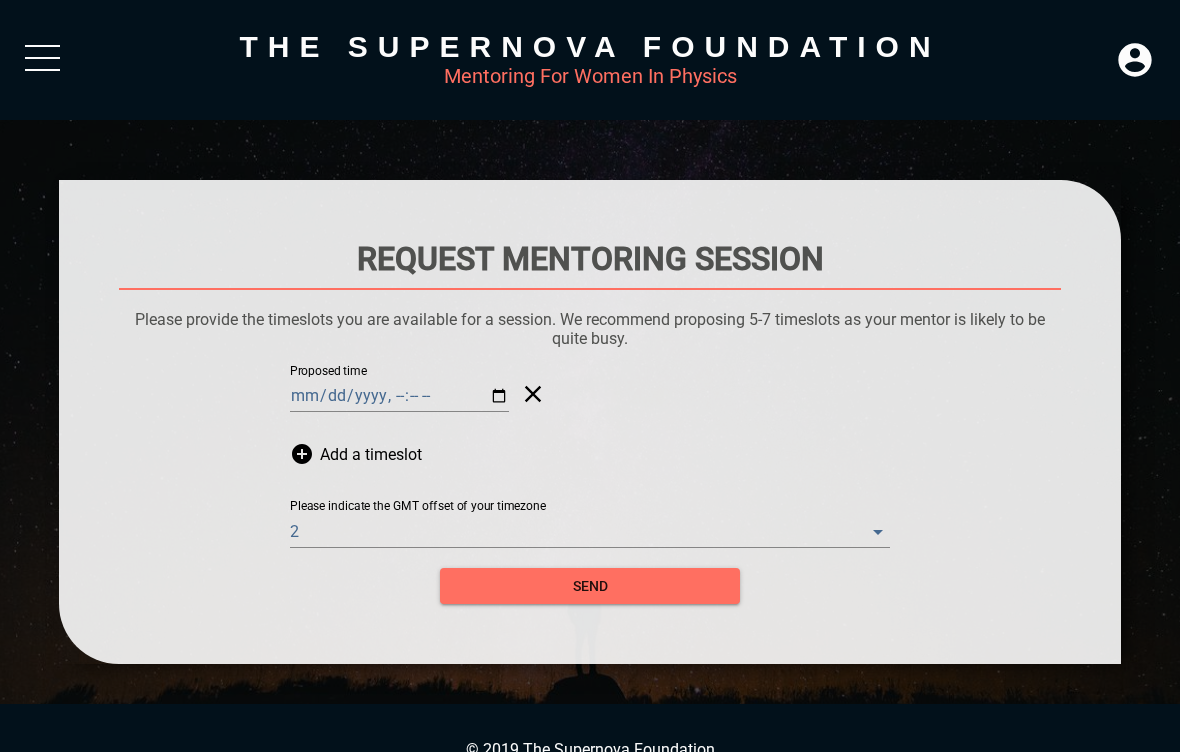 click on "Proposed time" at bounding box center [328, 372] 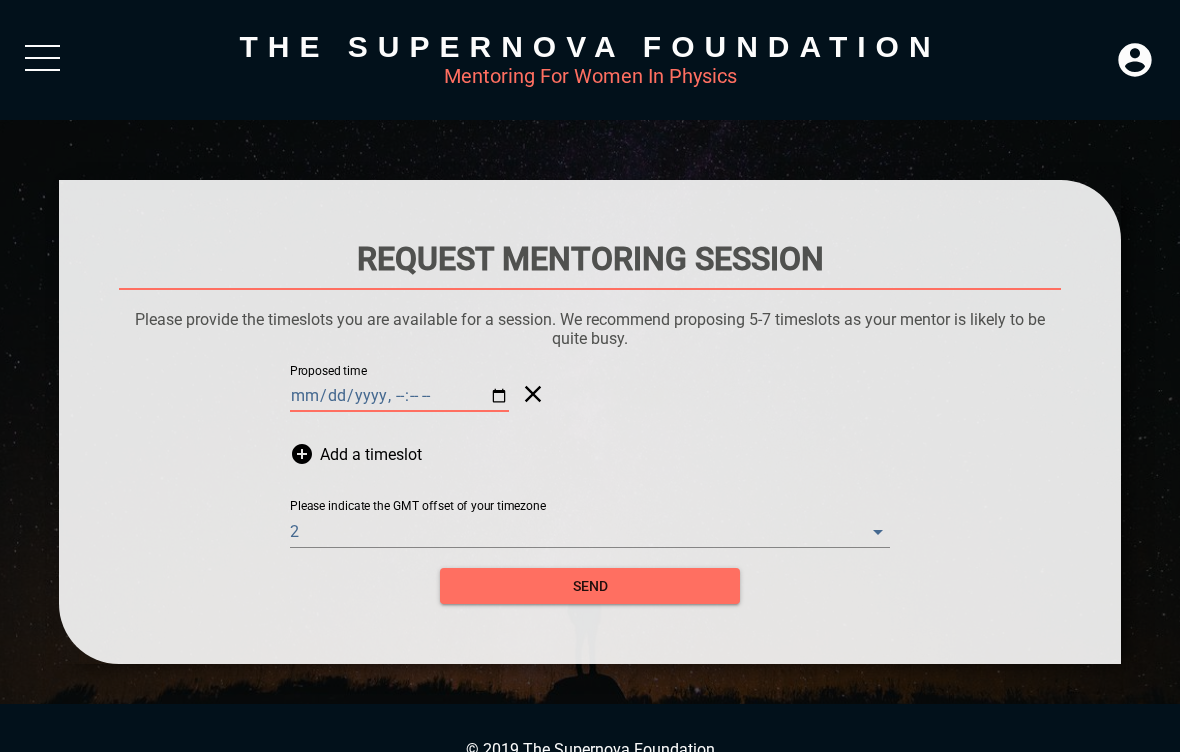 click at bounding box center (528, 394) 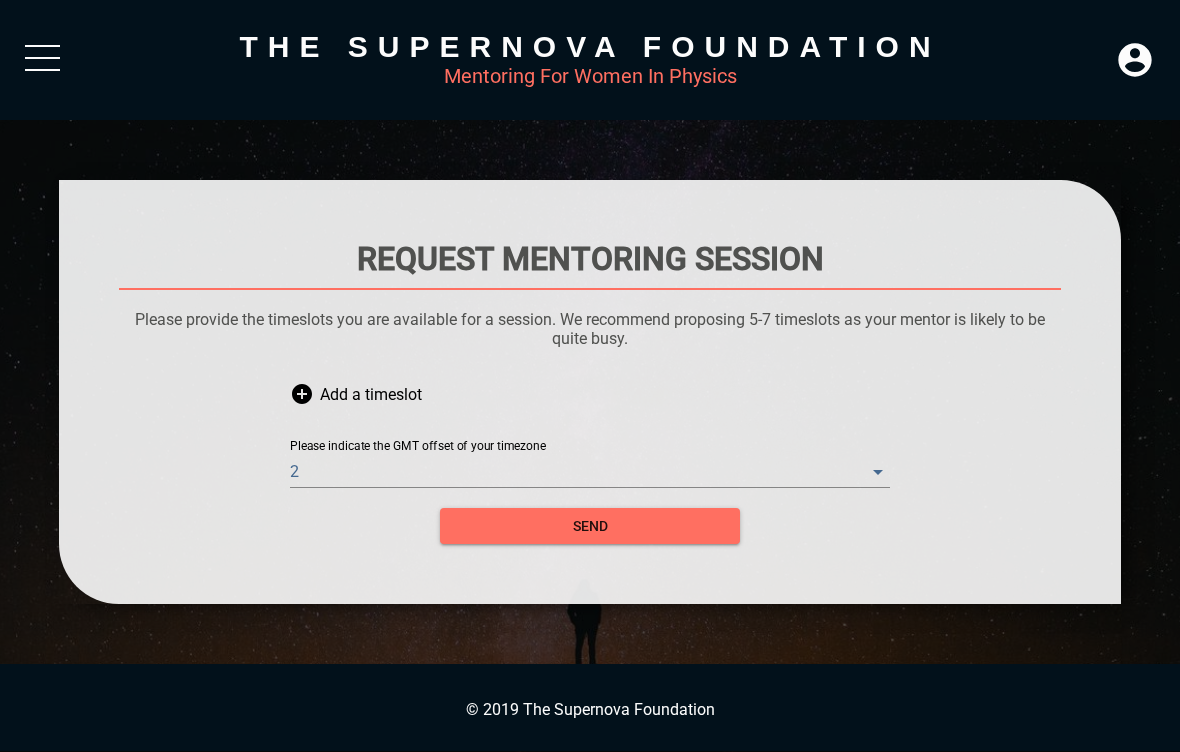 click on "Add a timeslot" at bounding box center [590, 394] 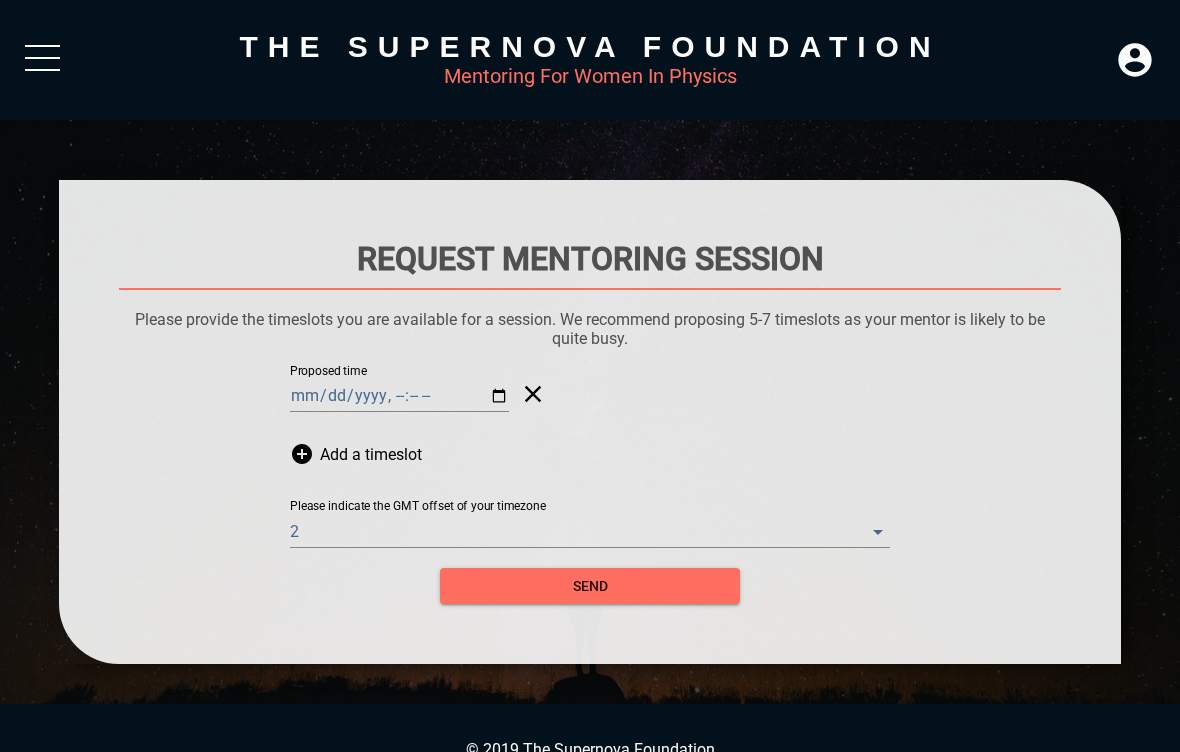 click on "Proposed time" at bounding box center (328, 372) 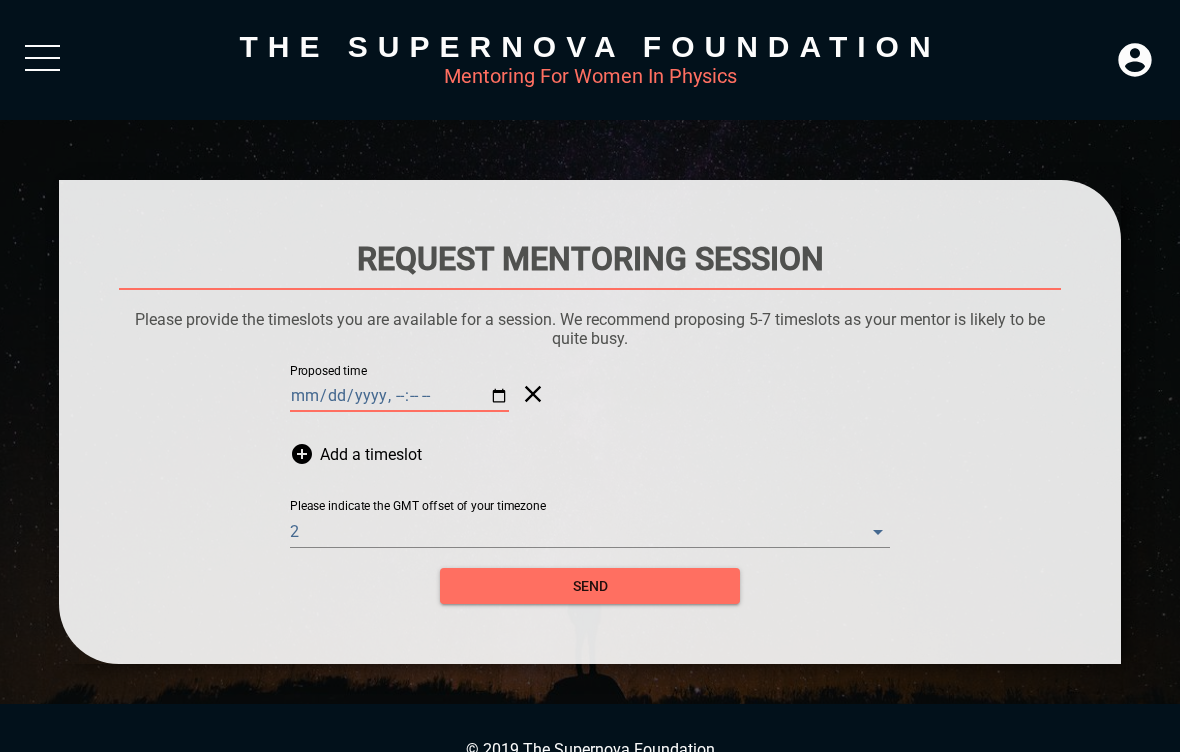 click on "Proposed time" at bounding box center (328, 372) 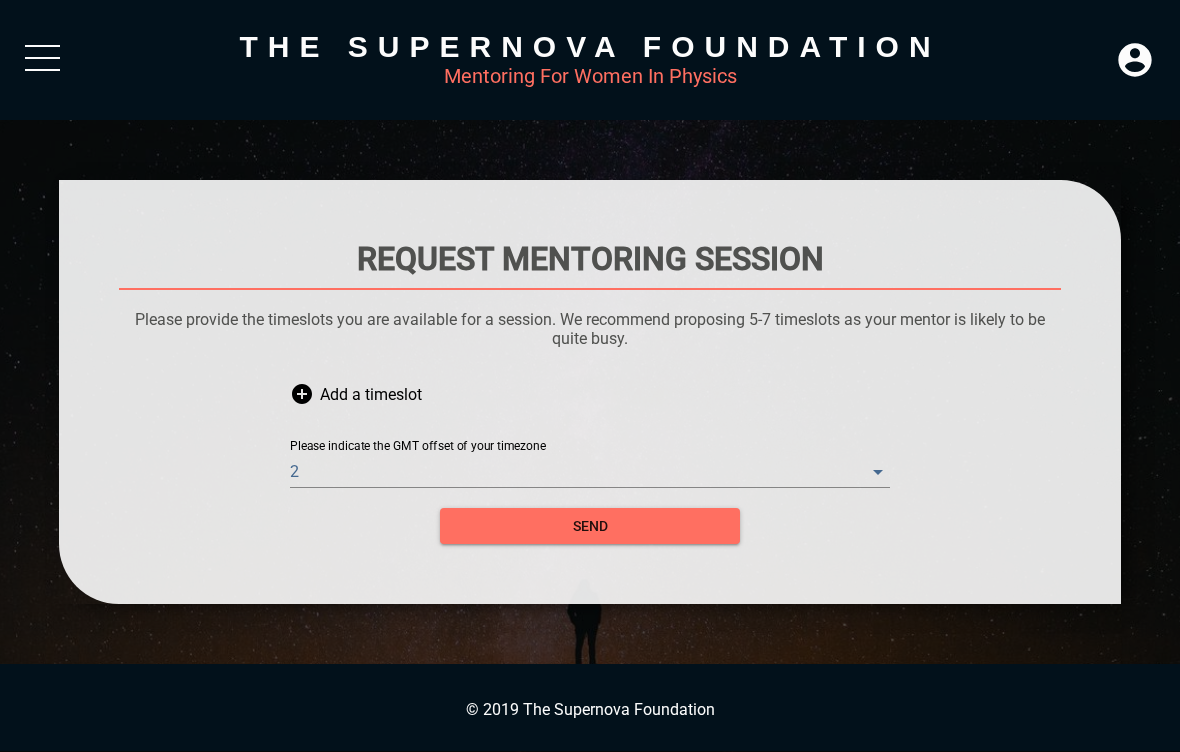 click on "Add a timeslot" at bounding box center [371, 394] 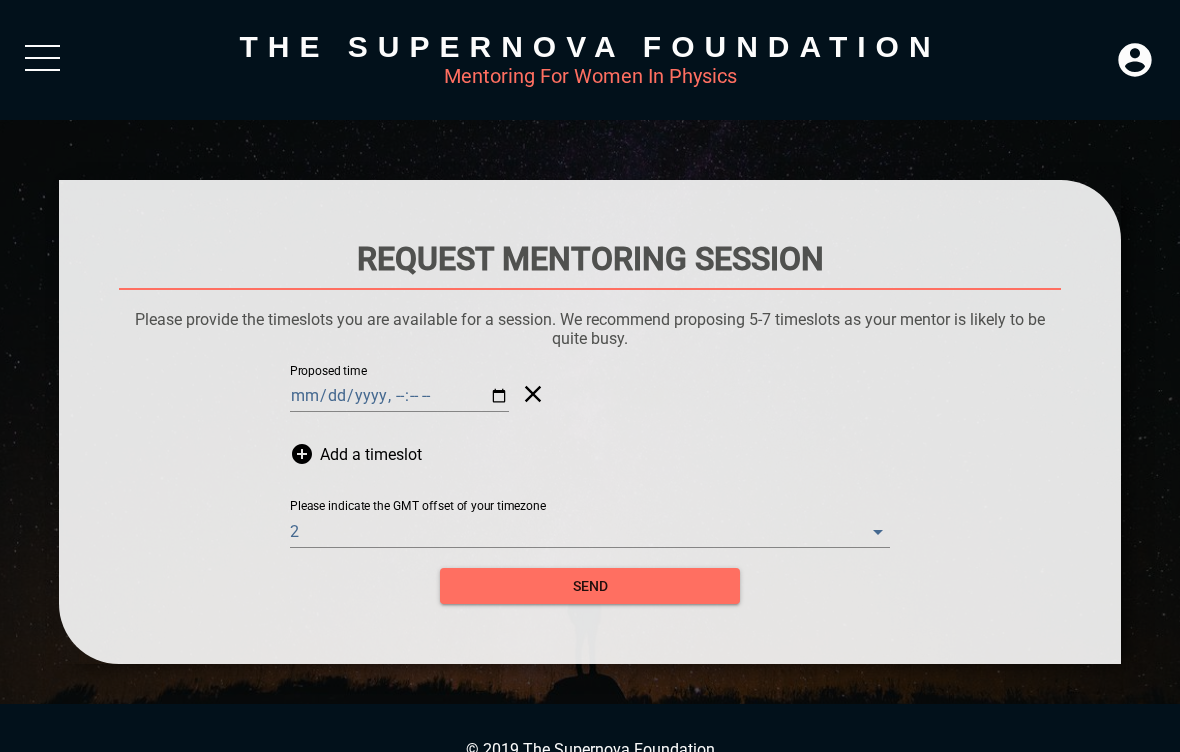 click on "Add a timeslot" at bounding box center (371, 454) 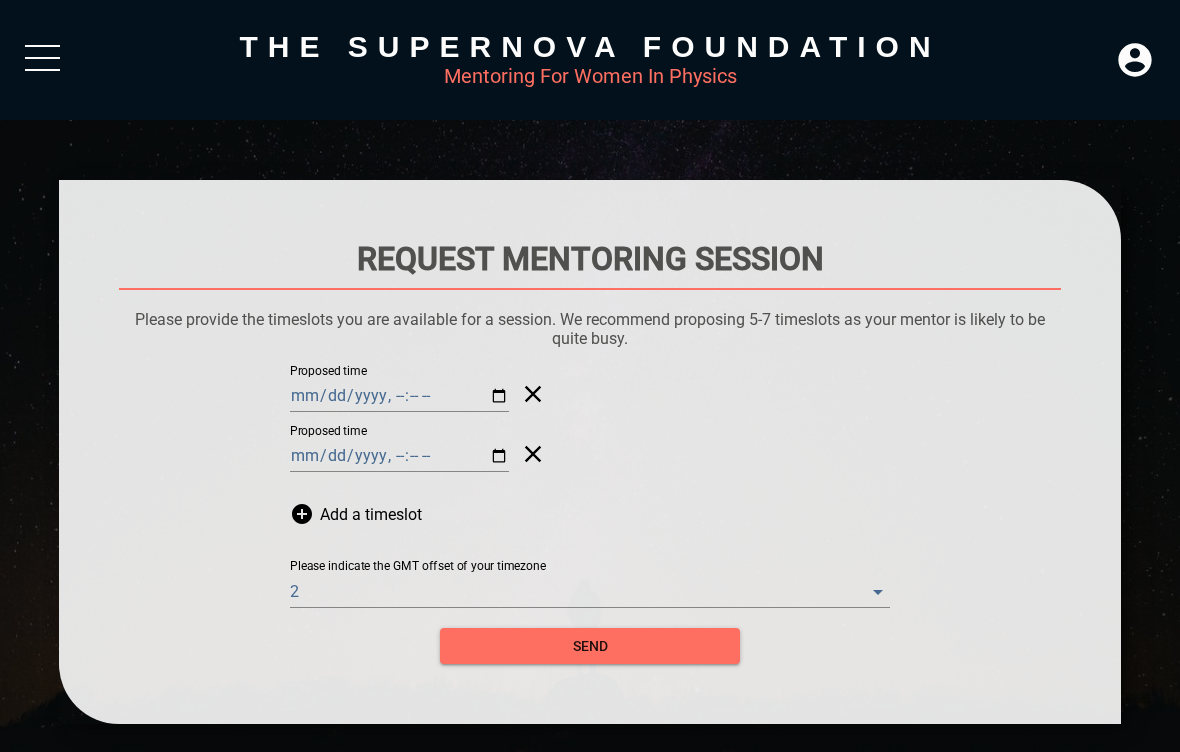 click on "Proposed time" at bounding box center [328, 372] 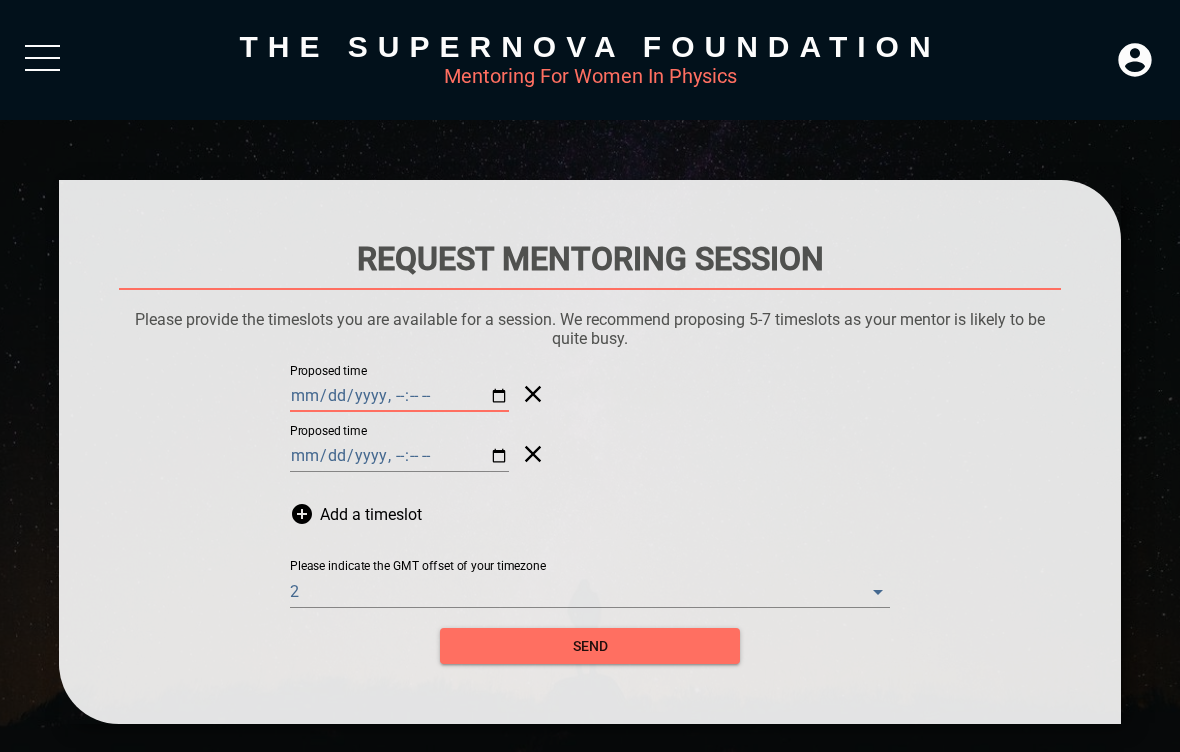 type on "[DATE]" 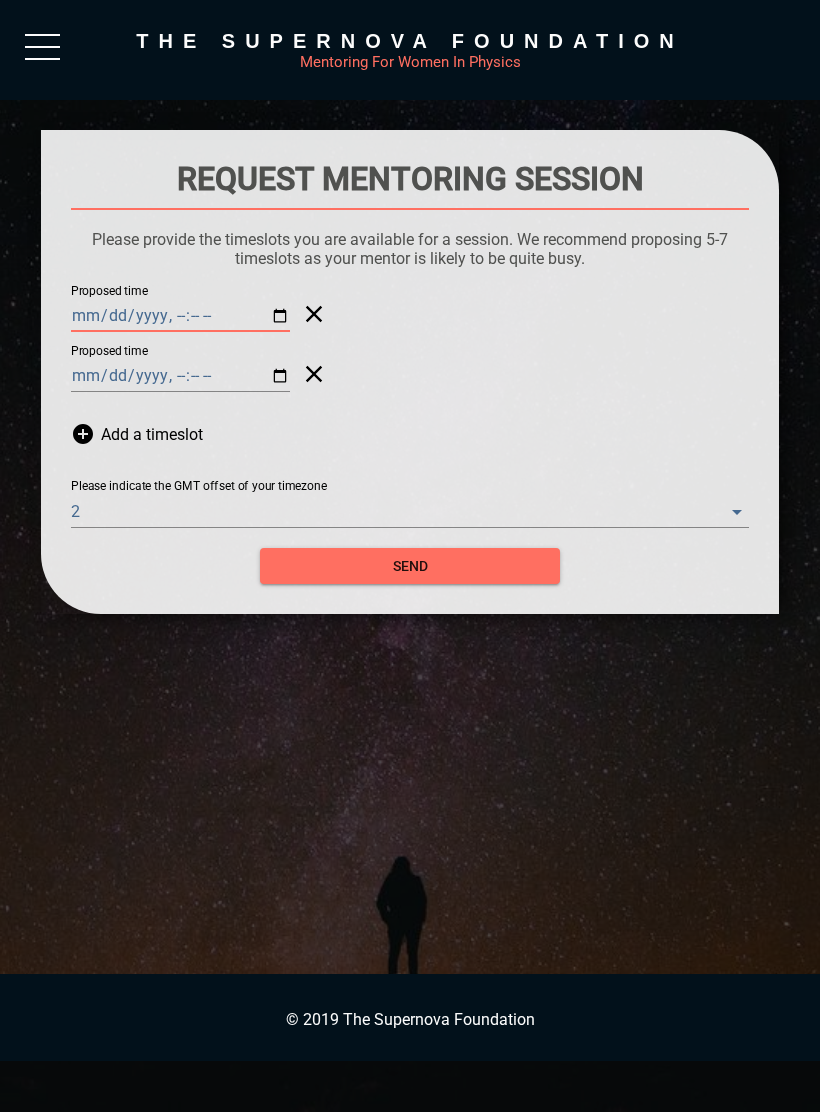 click on "Proposed time" at bounding box center (109, 352) 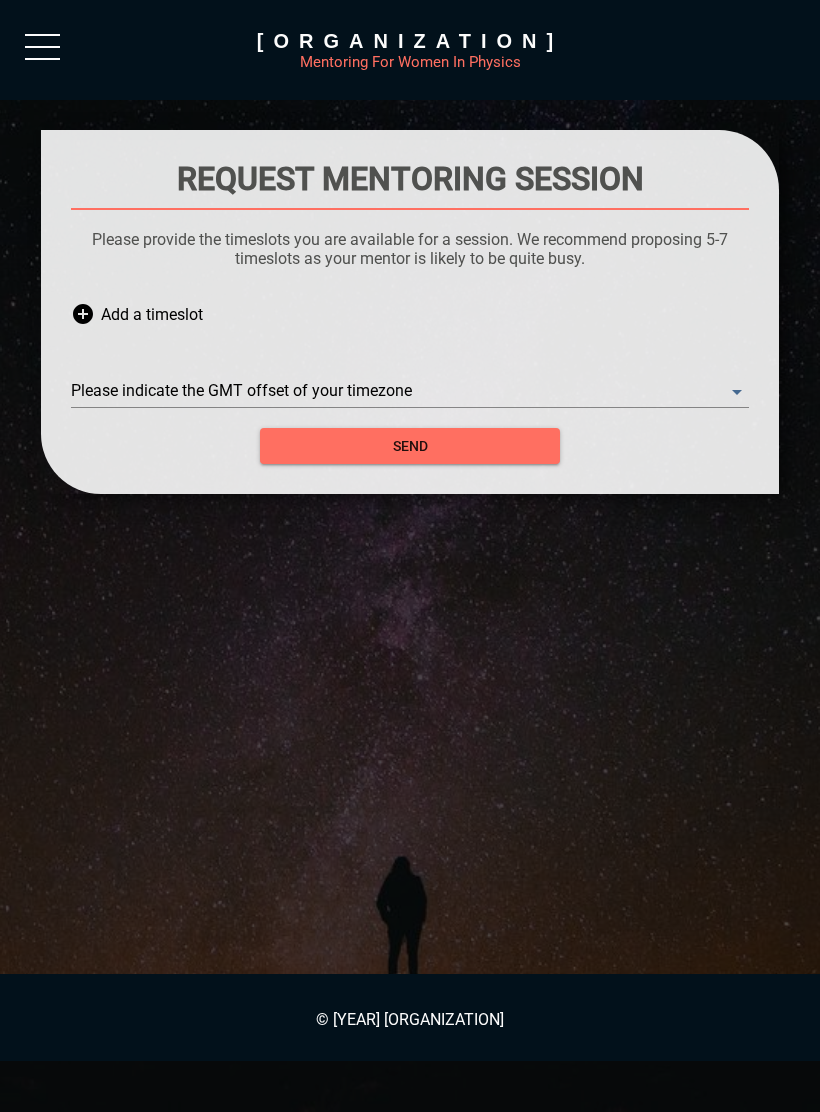 scroll, scrollTop: 0, scrollLeft: 0, axis: both 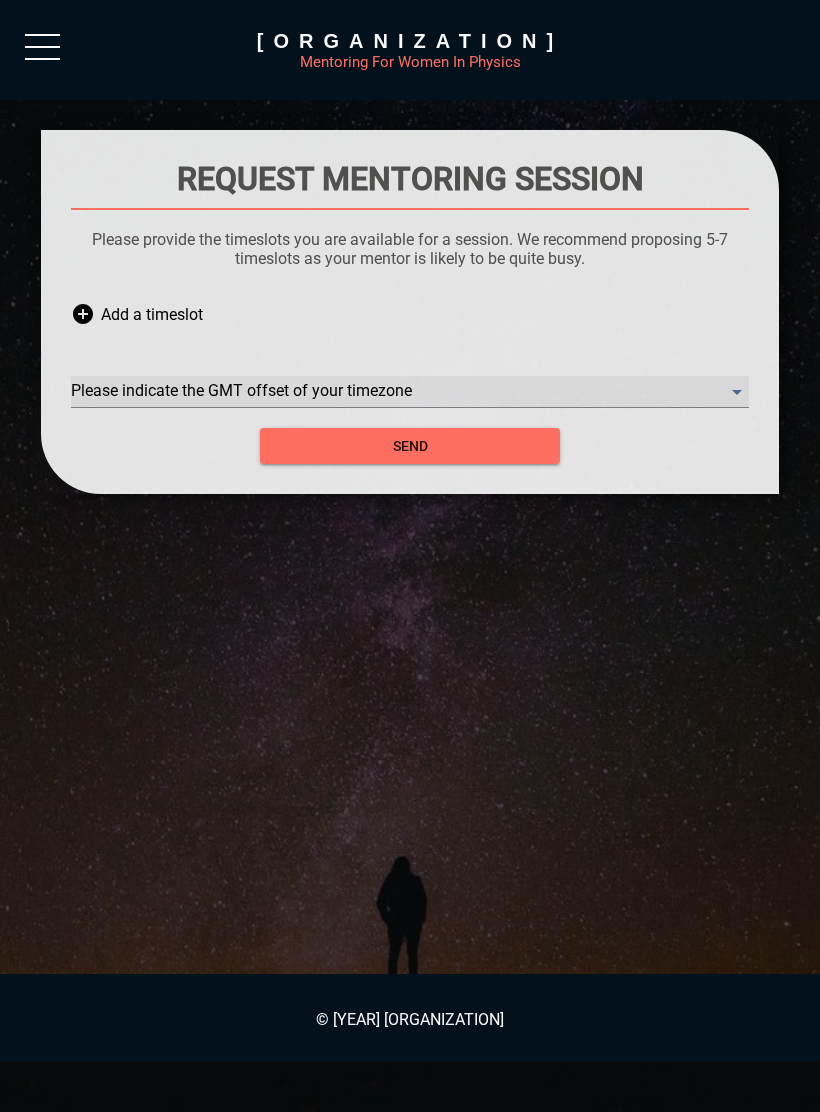 click on "​" at bounding box center [410, 392] 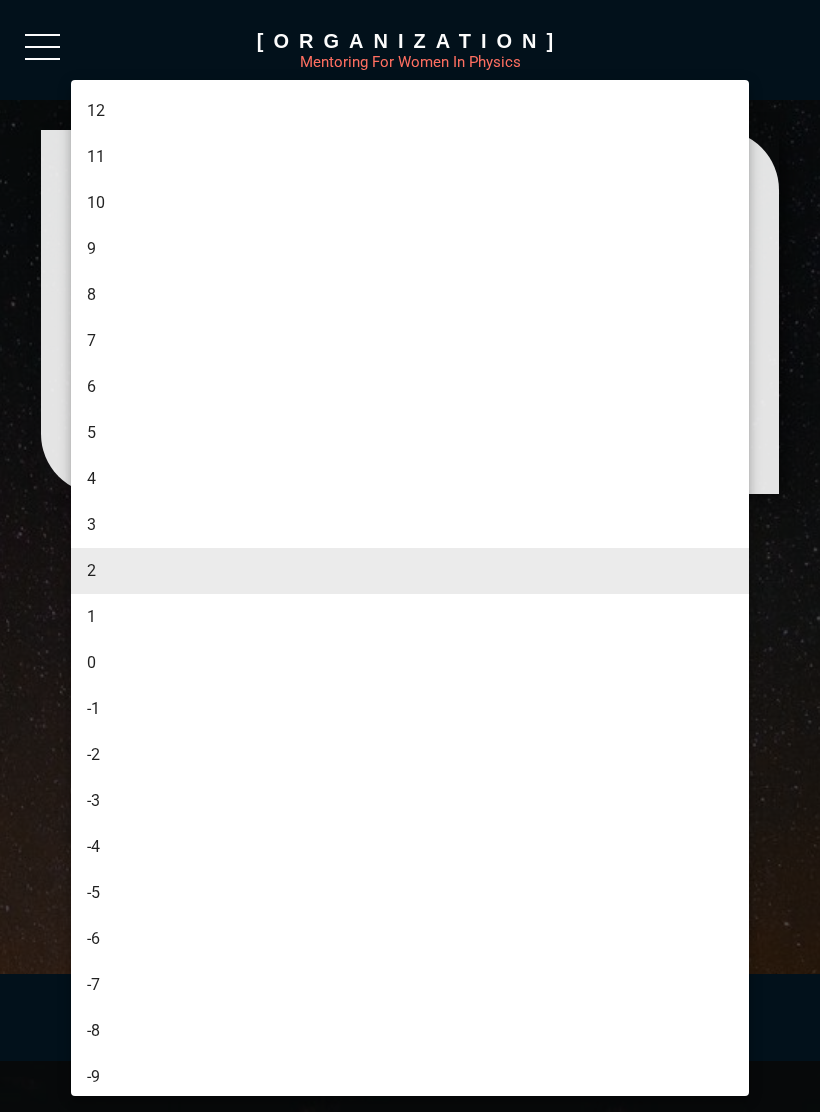 click on "2" at bounding box center [410, 571] 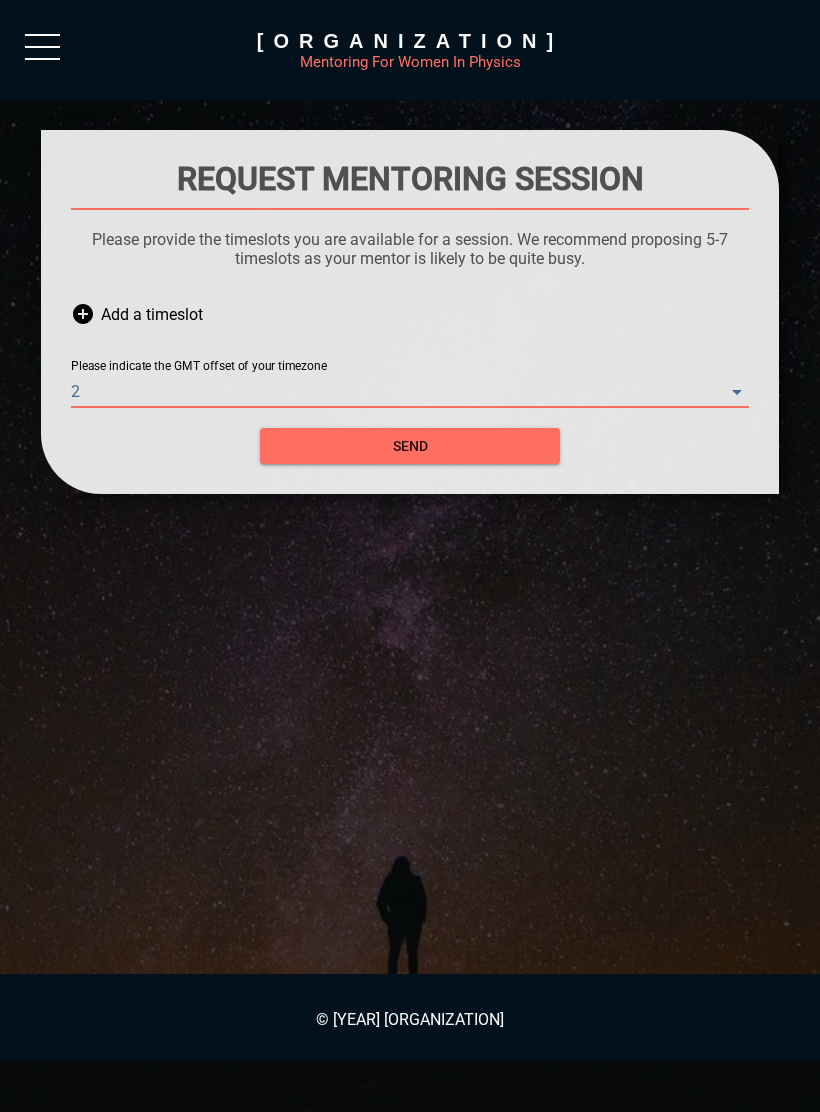 click at bounding box center (83, 314) 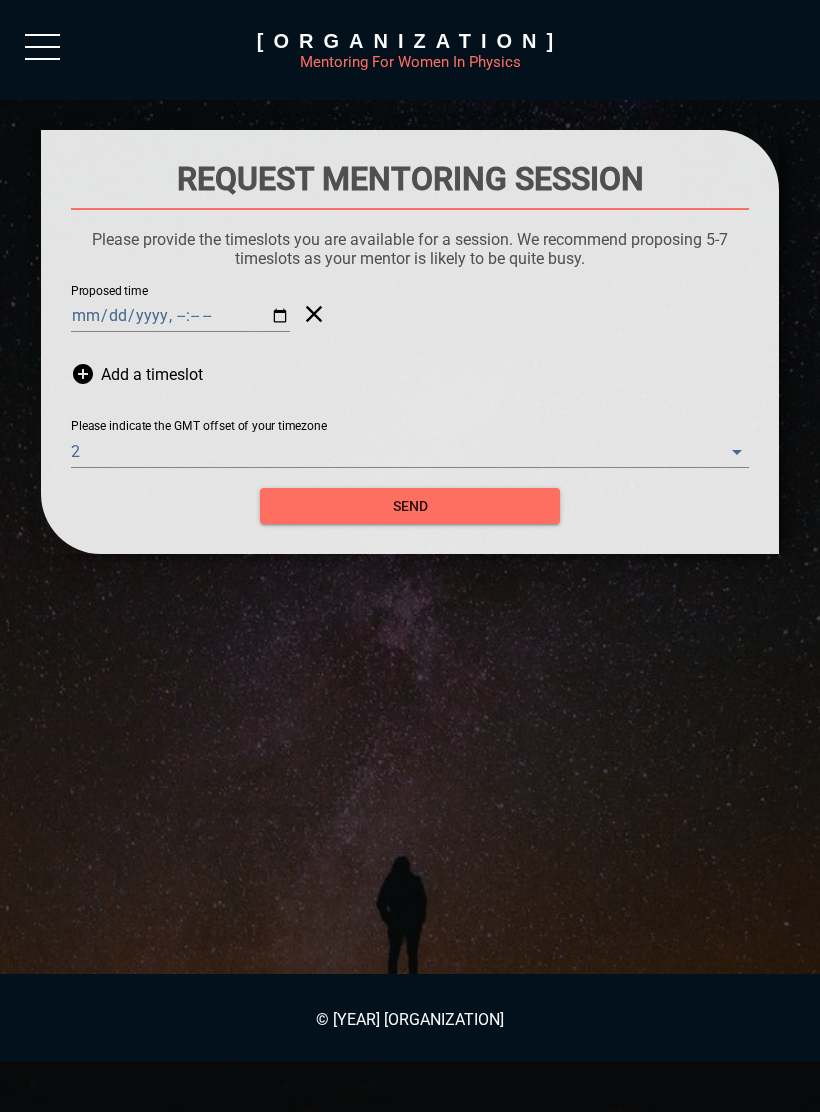 click on "Proposed time" at bounding box center [109, 292] 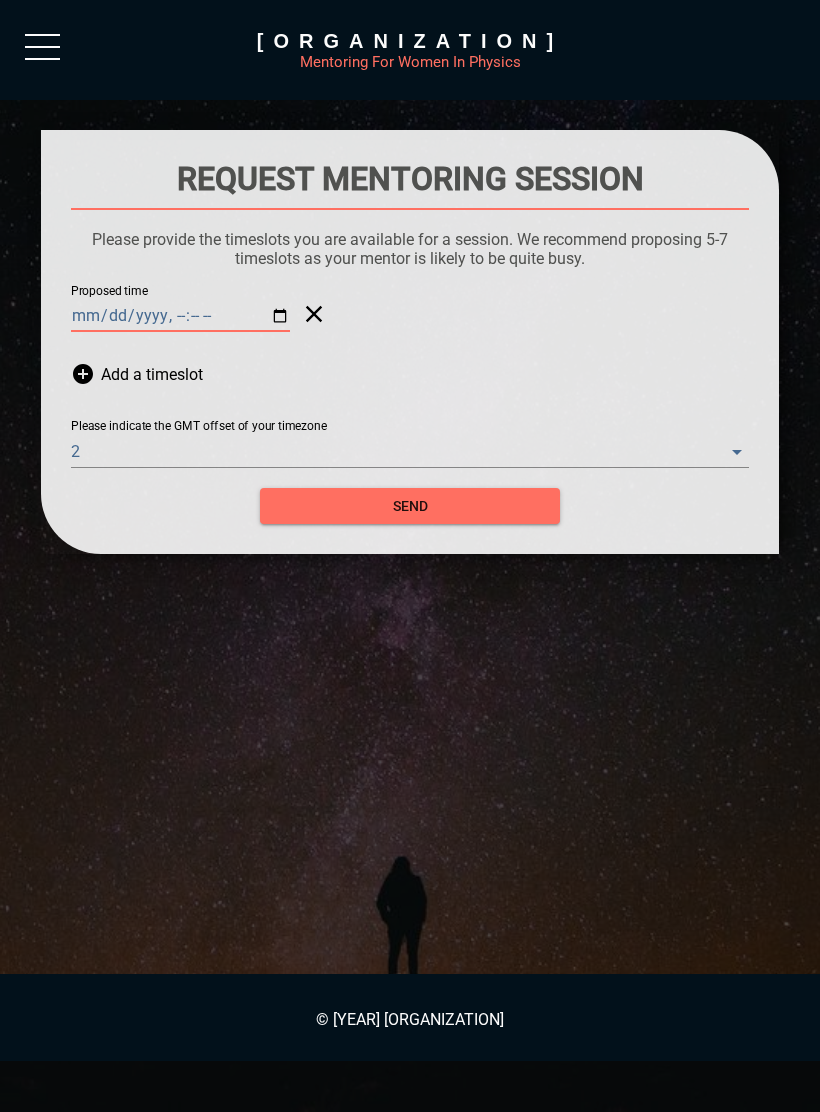 click on "Proposed time" at bounding box center (109, 292) 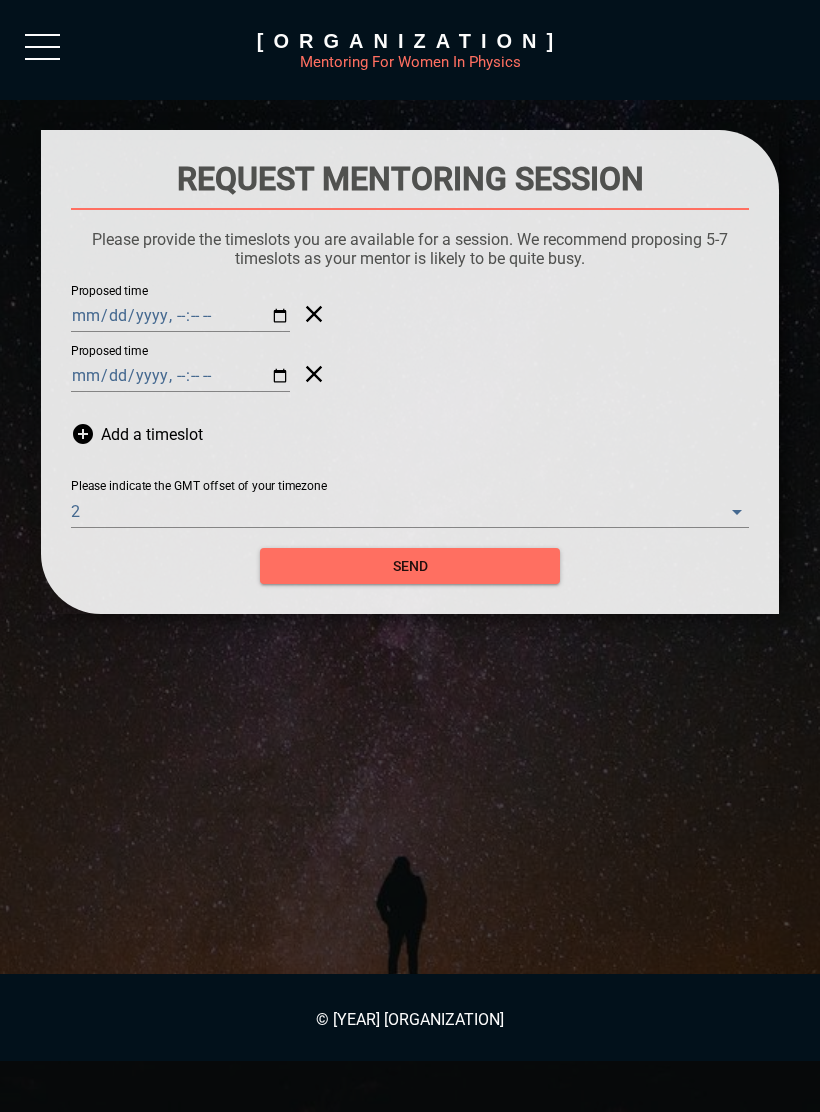 click on "Proposed time" at bounding box center [109, 352] 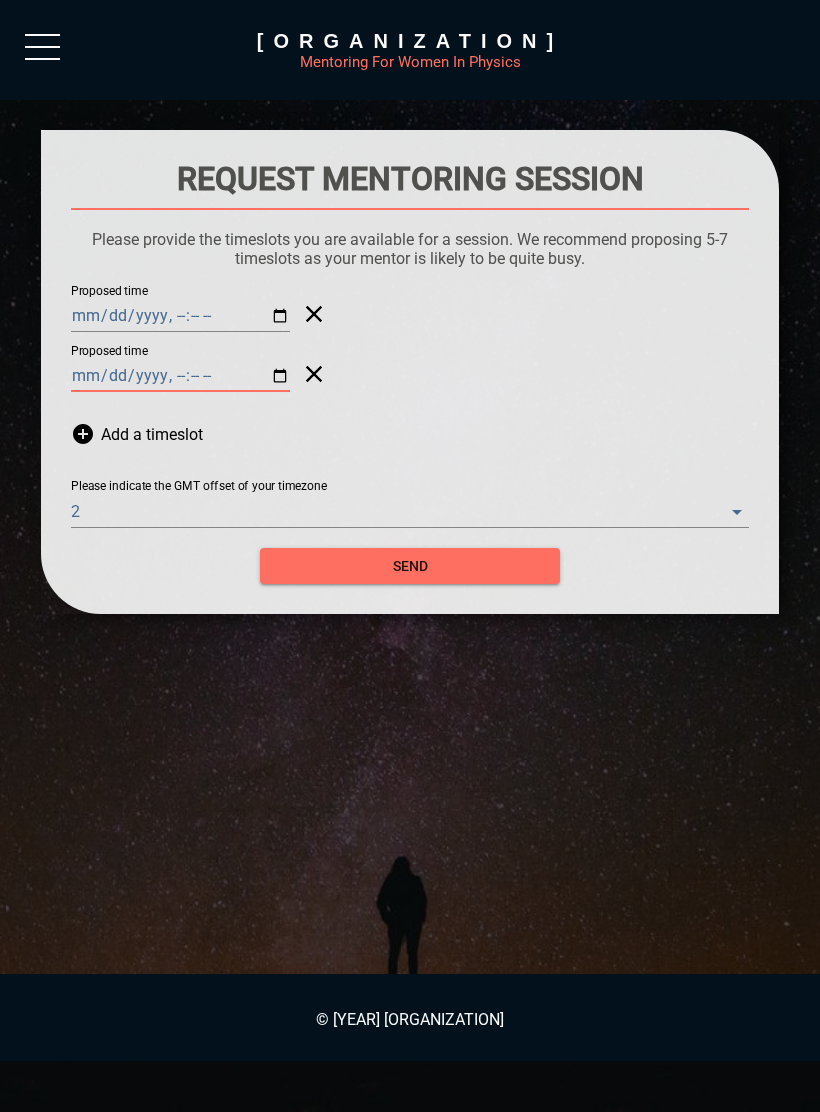click on "Add a timeslot" at bounding box center [152, 434] 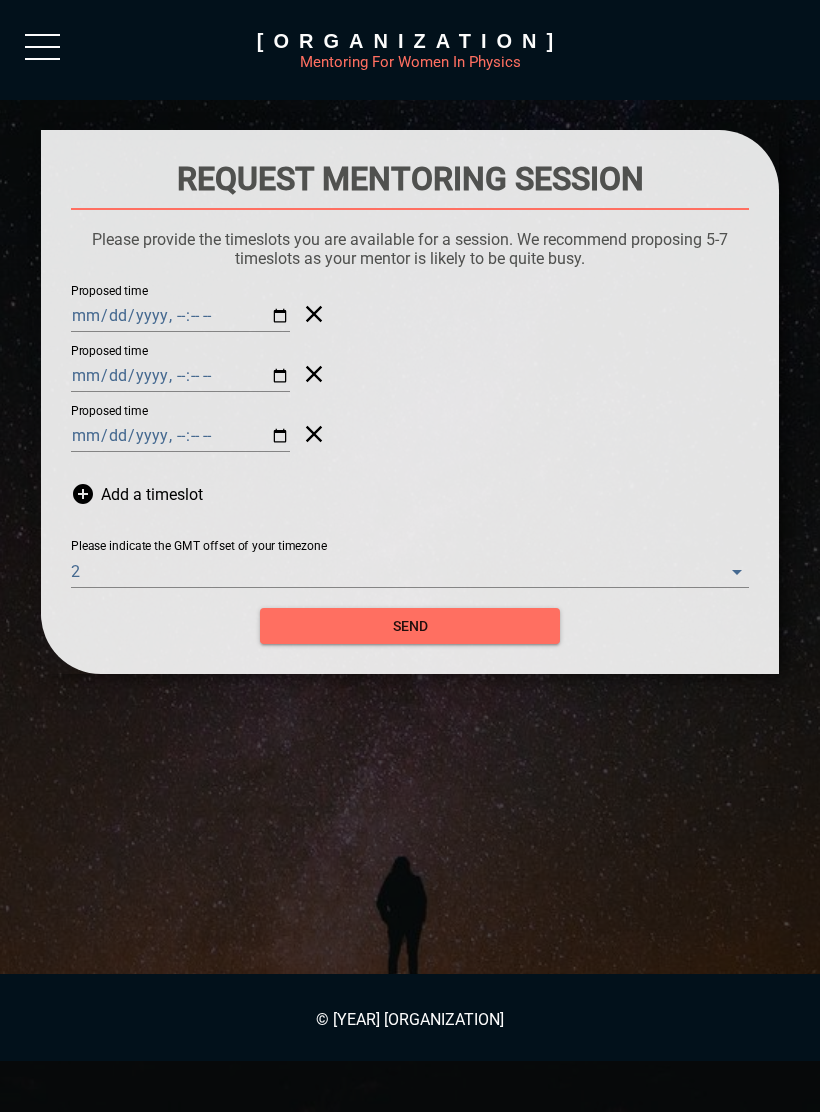 click on "Proposed time" at bounding box center (109, 412) 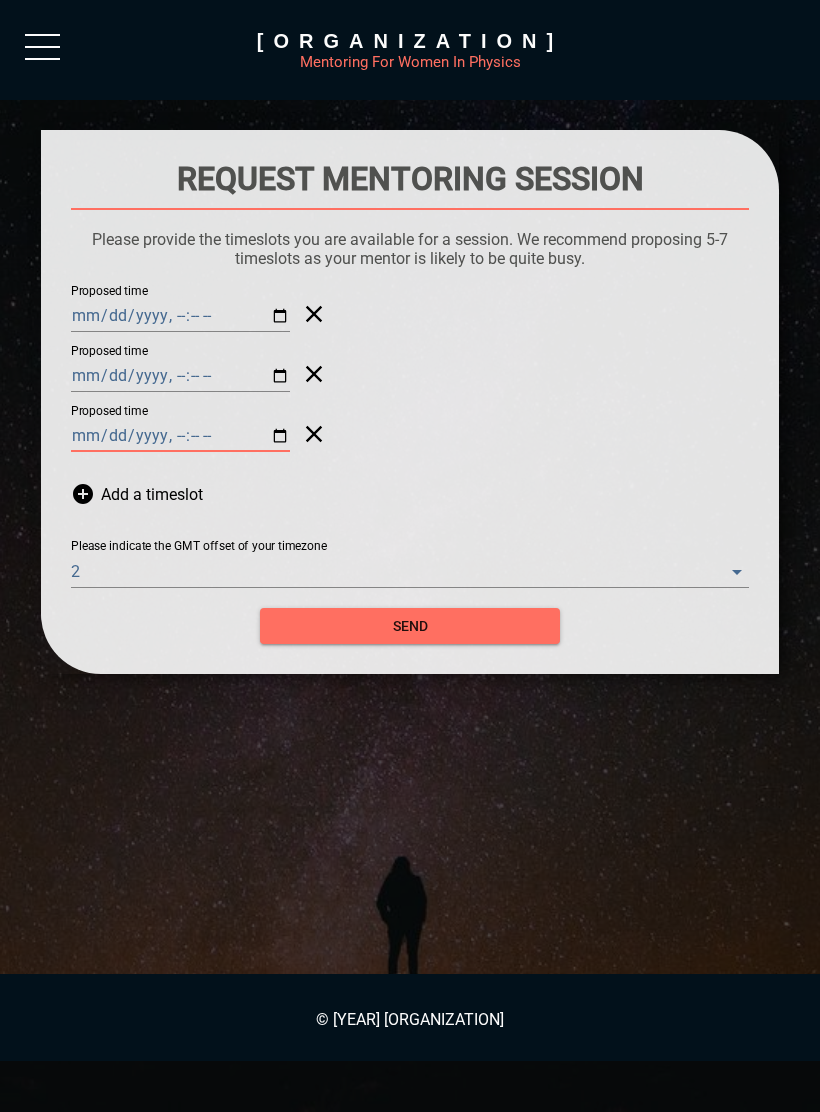 type on "[DATE]" 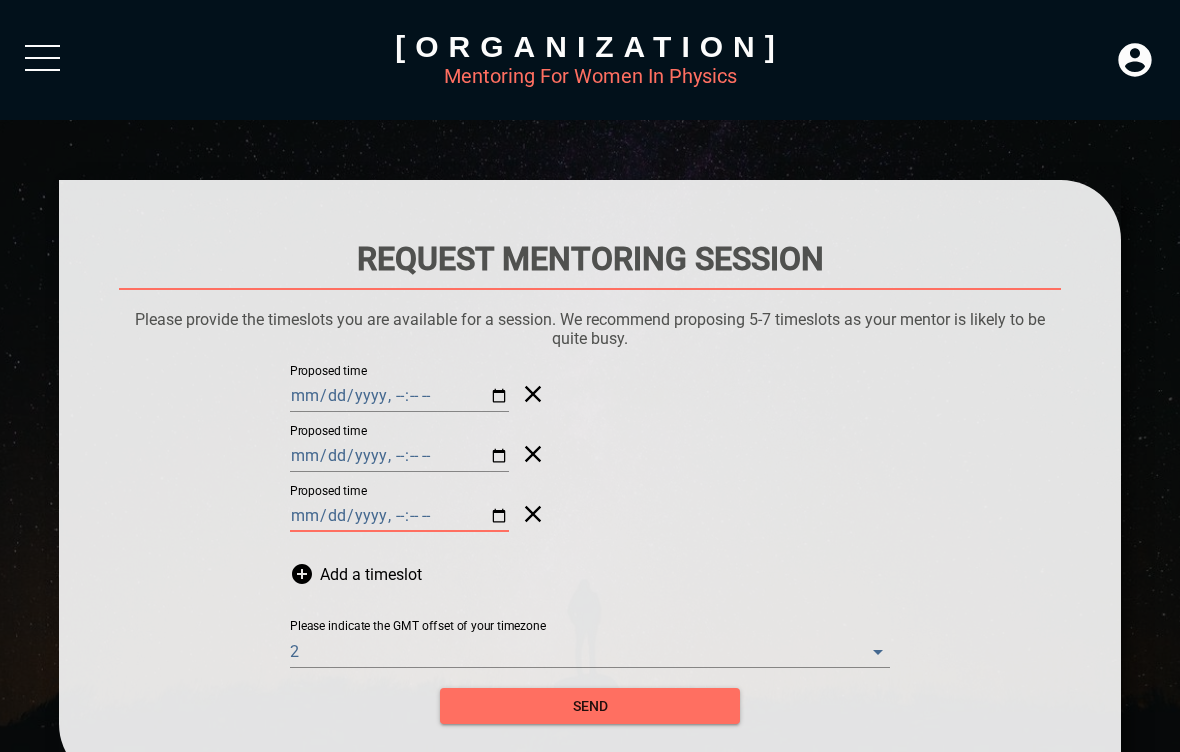 click at bounding box center [302, 574] 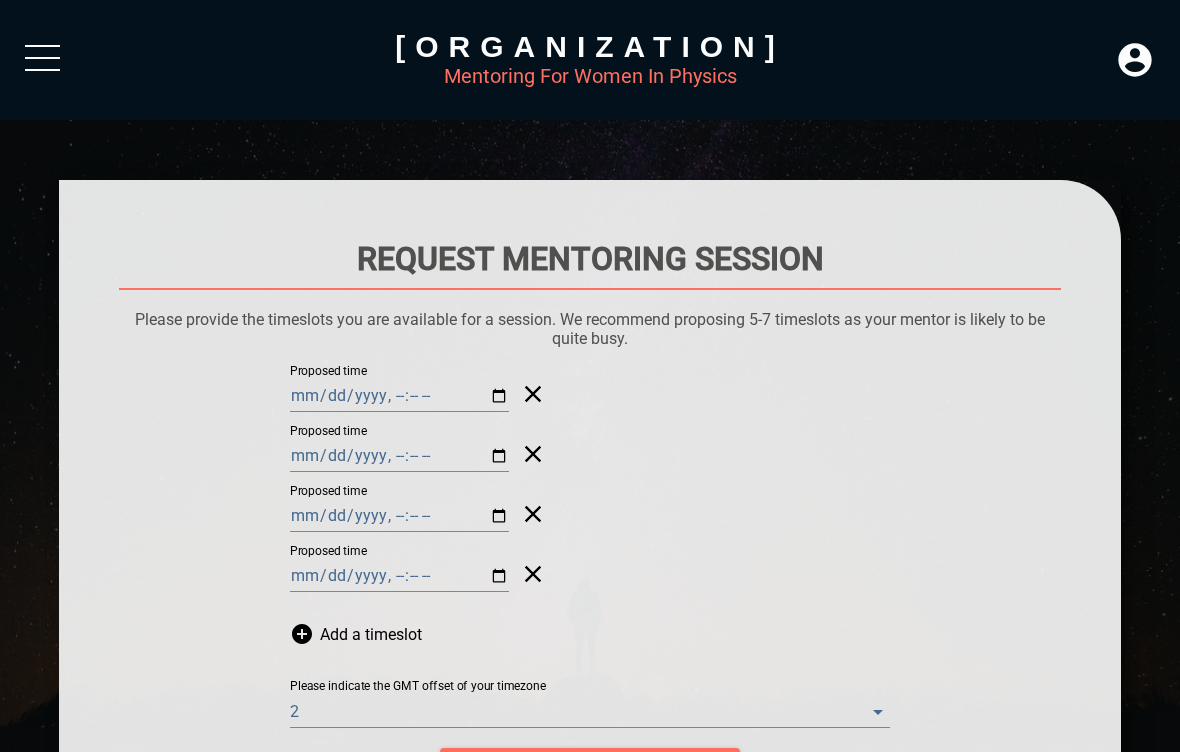 click on "Proposed time" at bounding box center (328, 552) 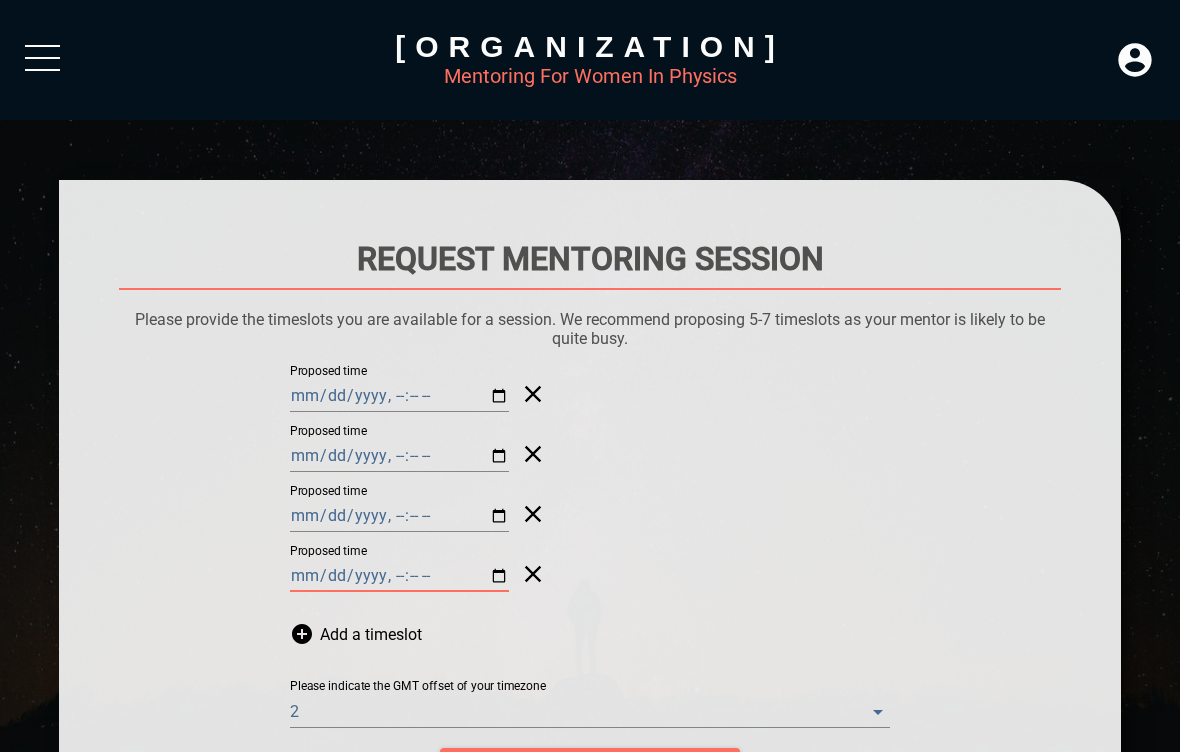type on "[DATE]" 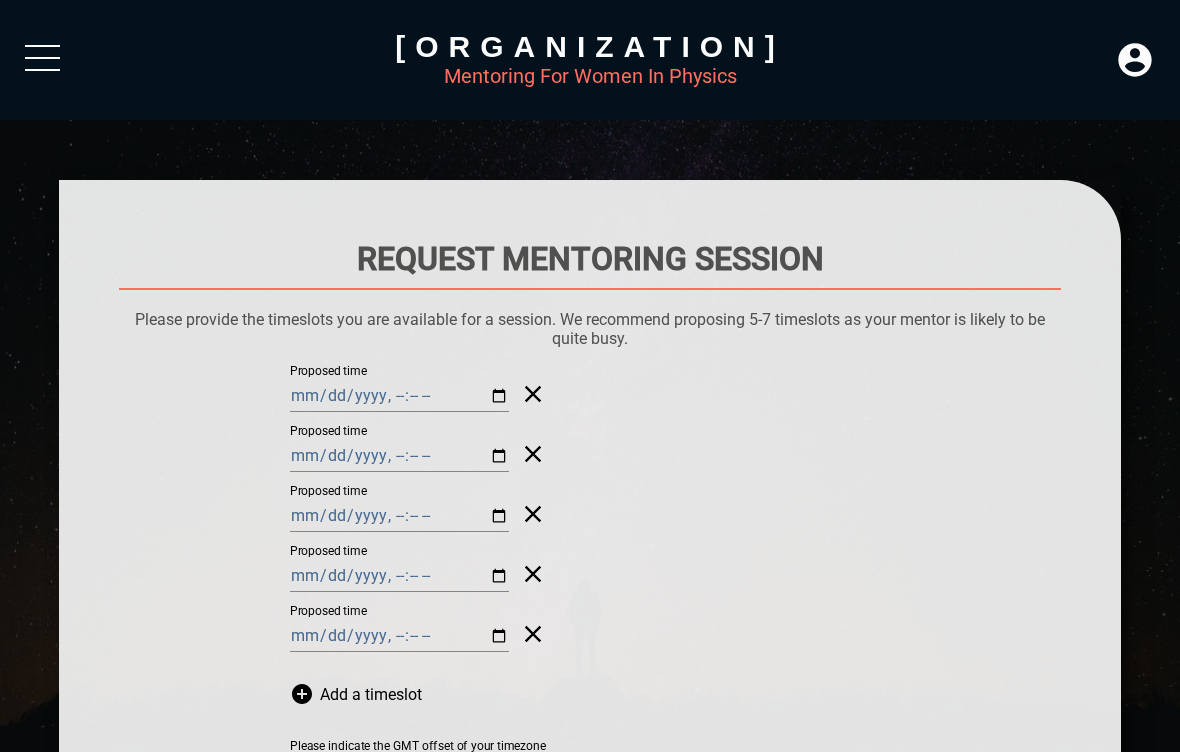 click on "Request Mentoring Session Please provide the timeslots you are available for a session. We recommend proposing 5-7 timeslots as your mentor is likely to be quite busy. Proposed time Proposed time Proposed time Proposed time Proposed time Add a timeslot Please indicate the GMT offset of your timezone [NUMBER] send" at bounding box center (590, 542) 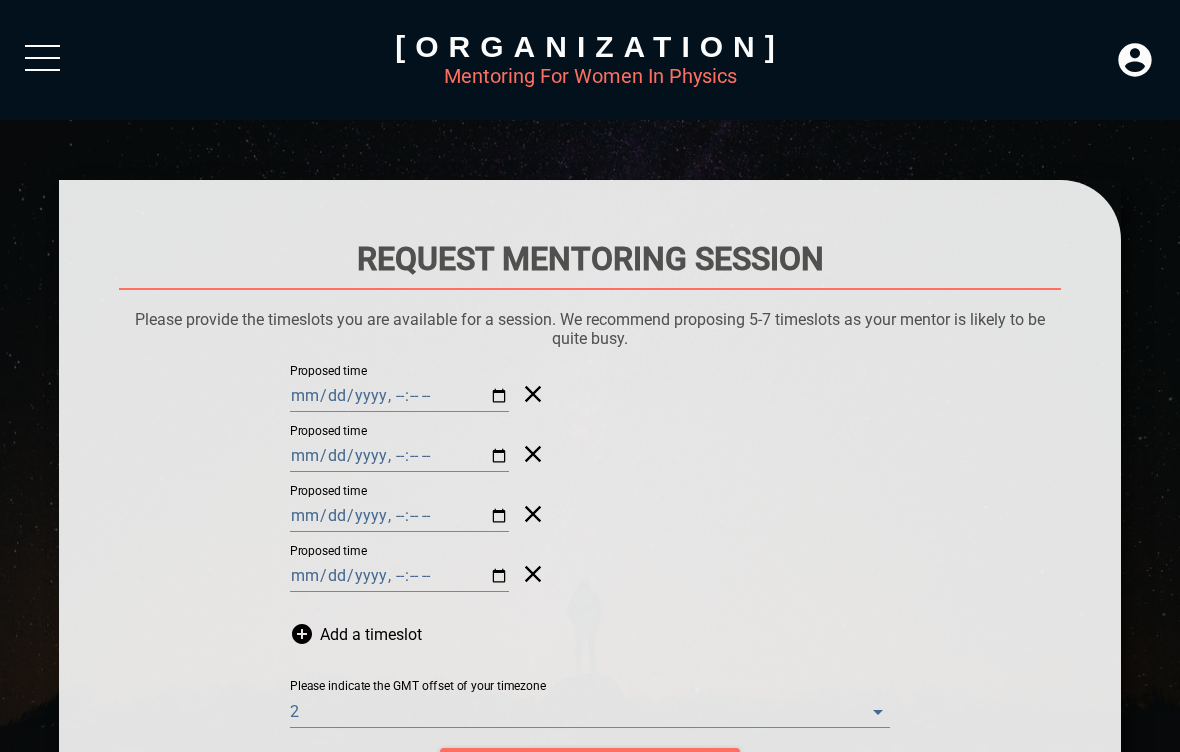 click at bounding box center [302, 634] 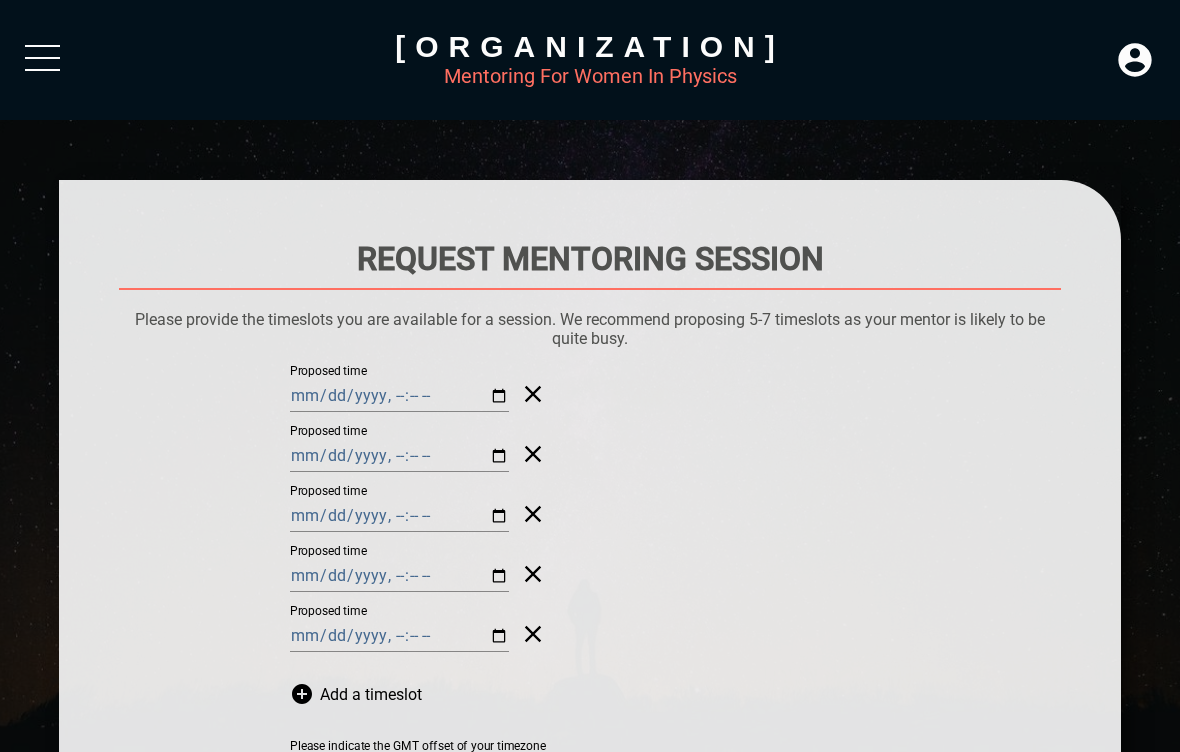 click on "Proposed time" at bounding box center (328, 612) 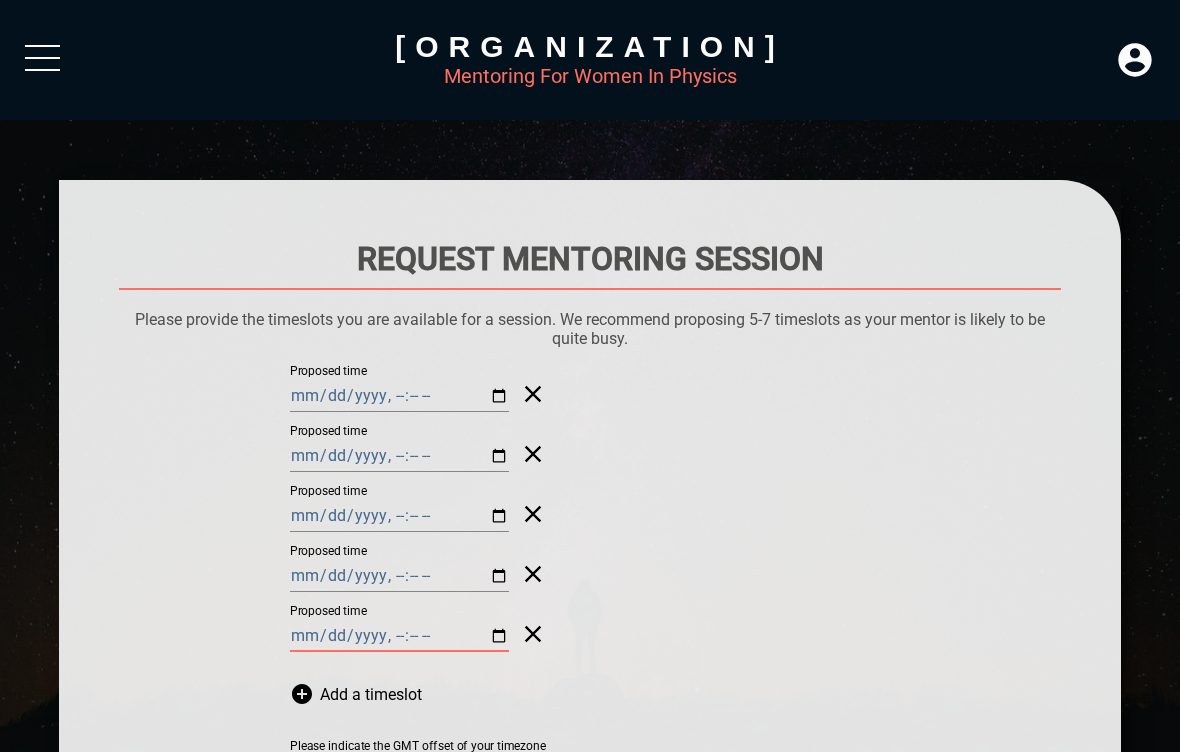 type on "[DATE]" 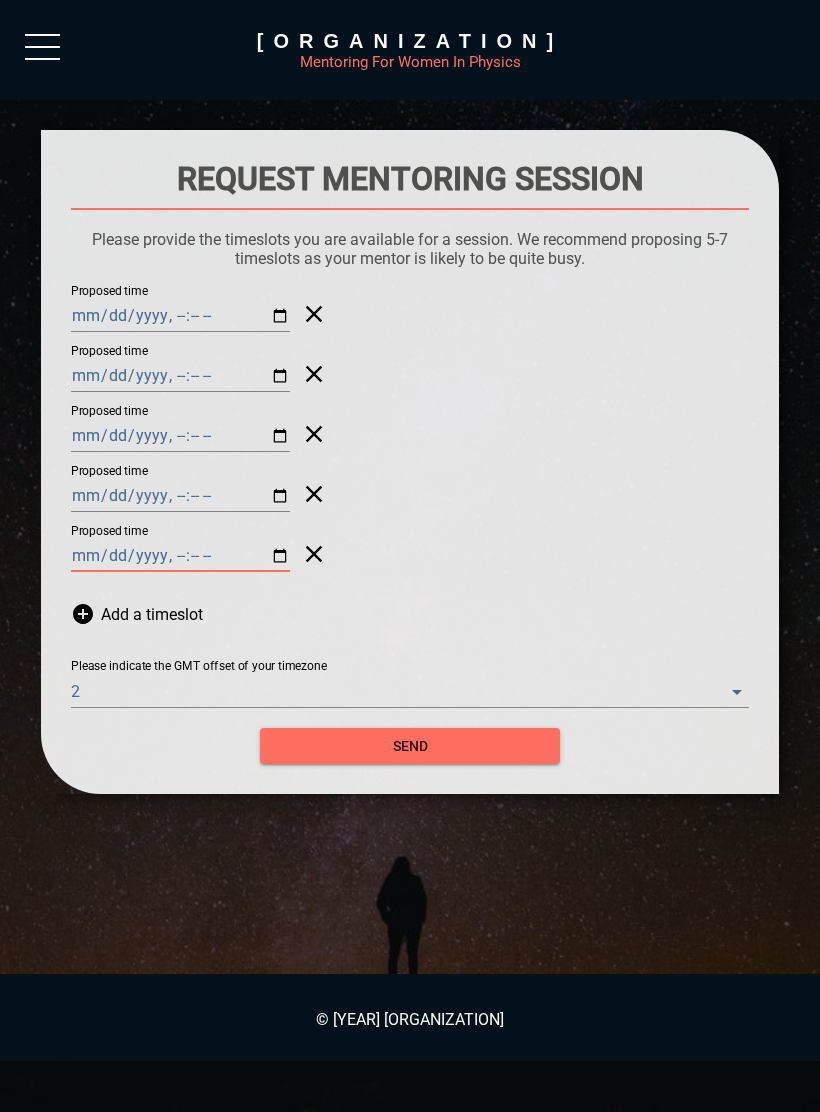 click on "Proposed time" at bounding box center [109, 472] 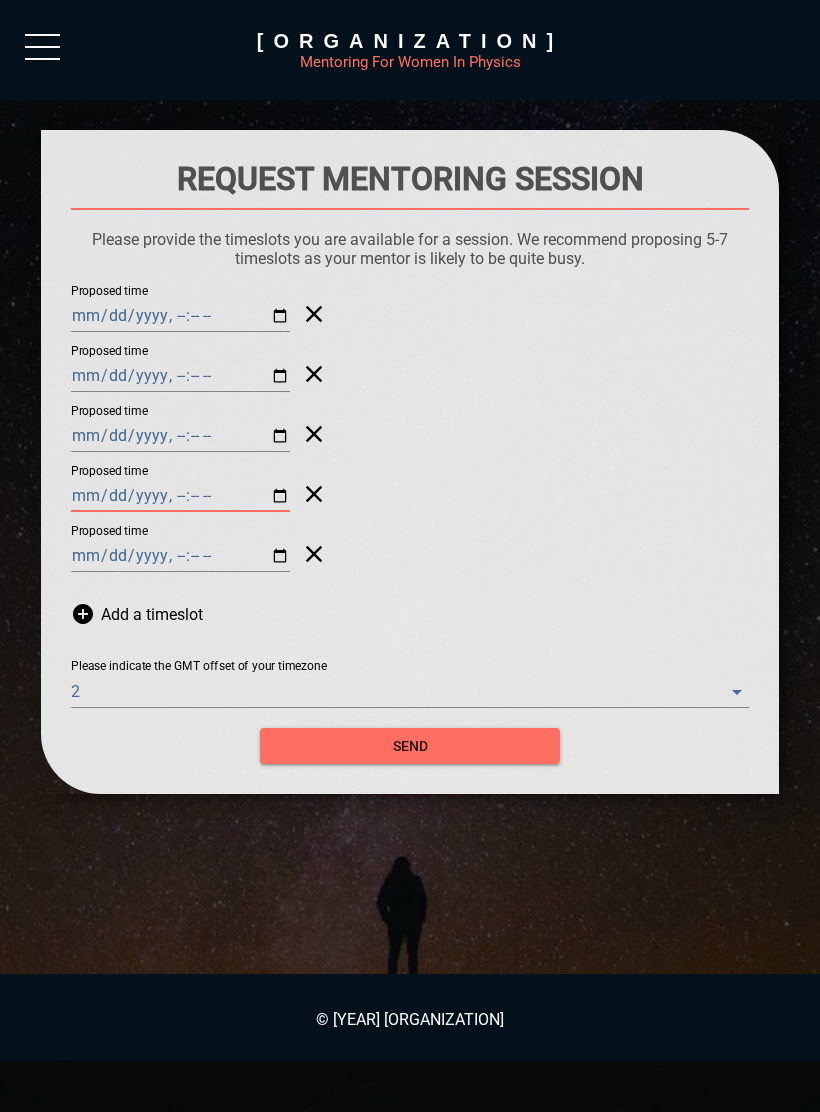 type on "[DATE]" 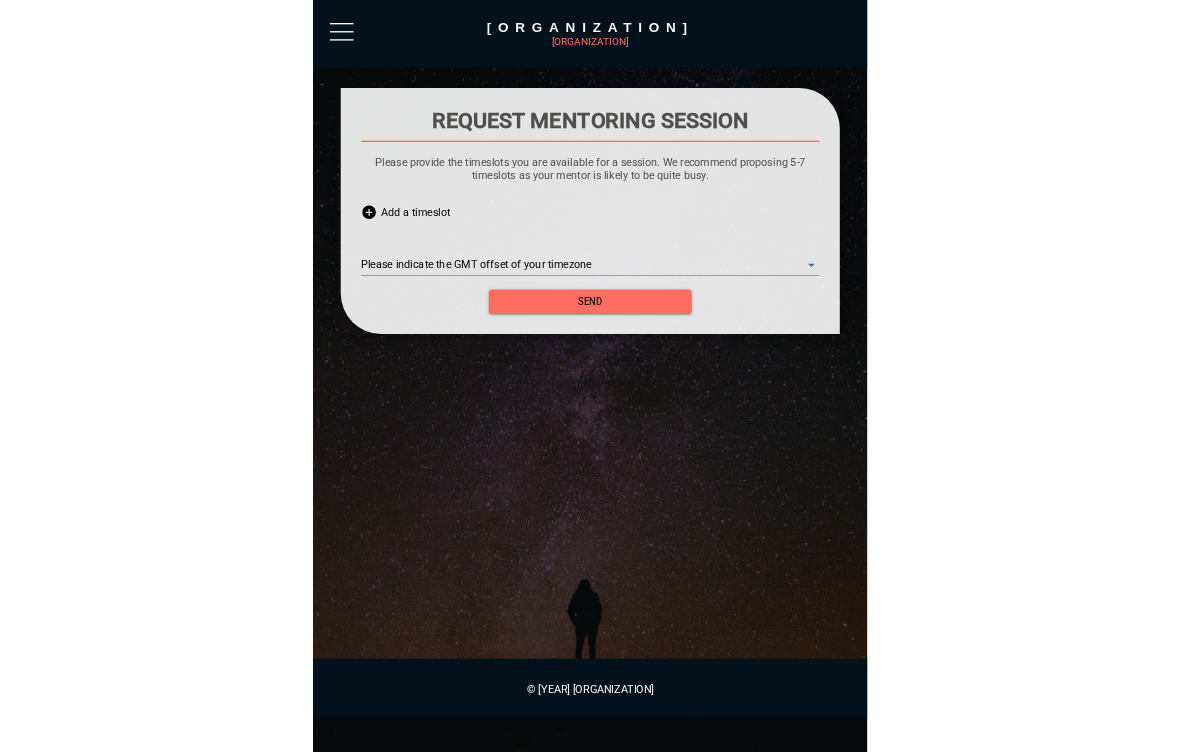scroll, scrollTop: 0, scrollLeft: 0, axis: both 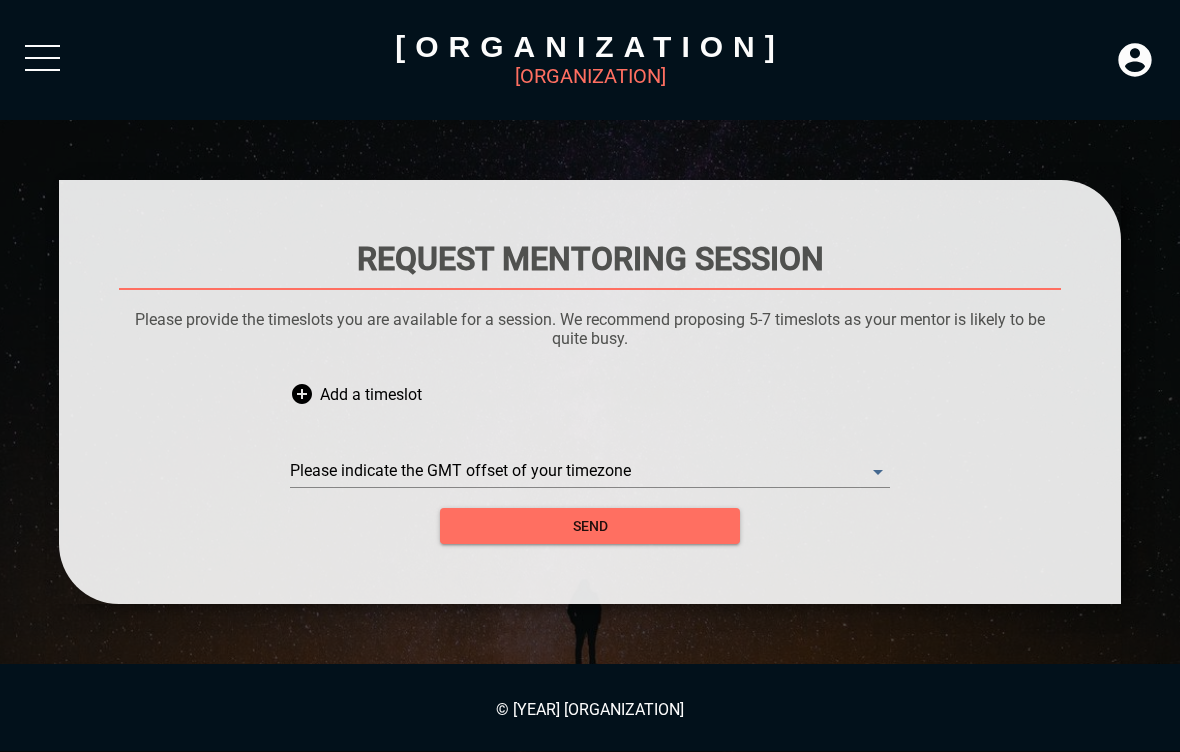 click at bounding box center [302, 394] 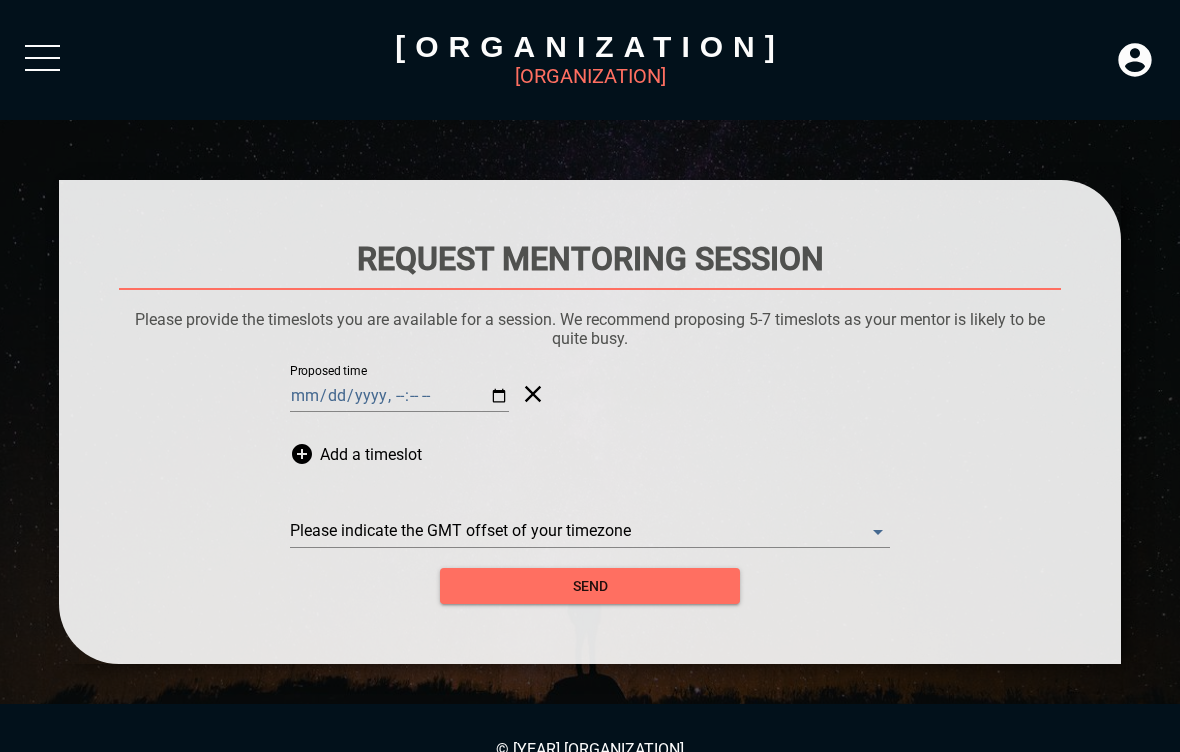 click on "Proposed time" at bounding box center [328, 372] 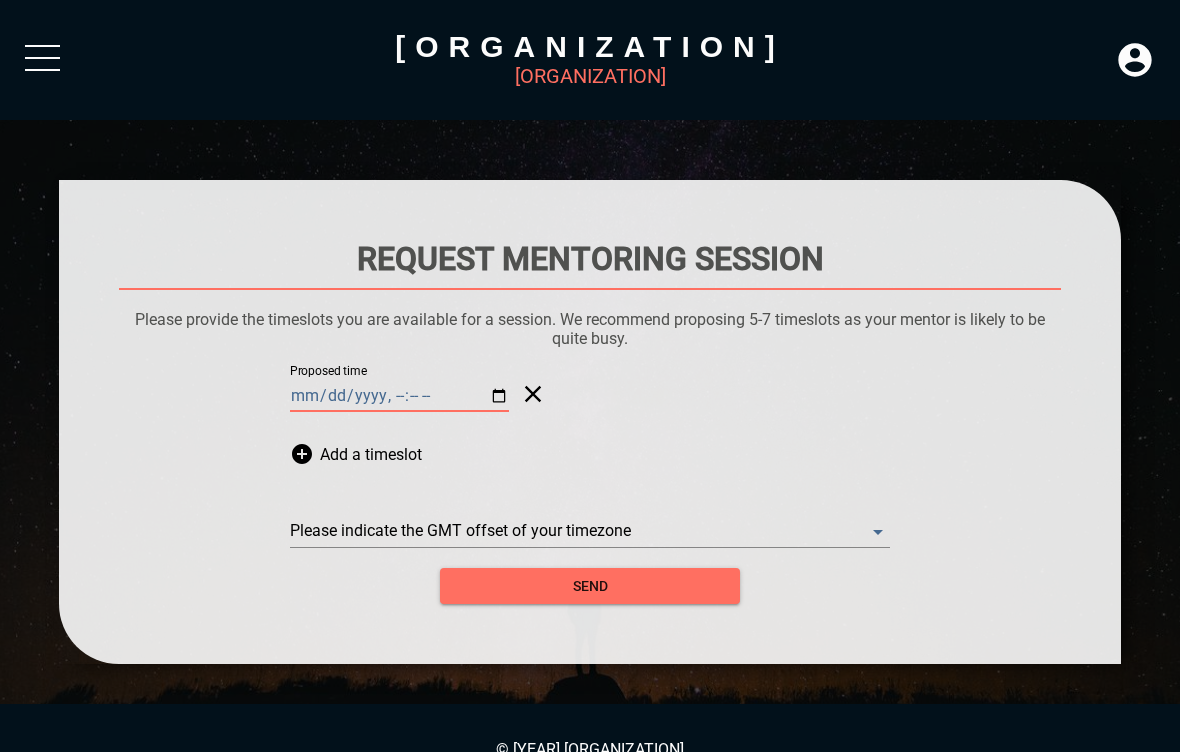click at bounding box center [302, 454] 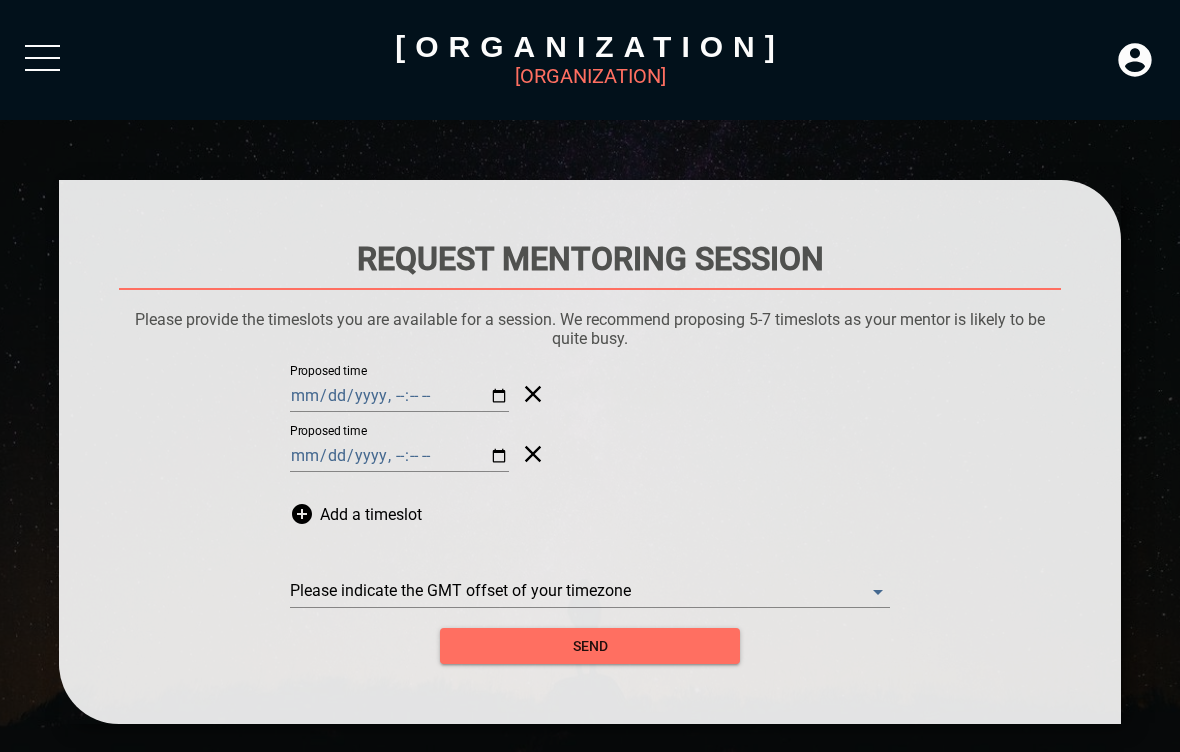 click on "Proposed time" at bounding box center (328, 432) 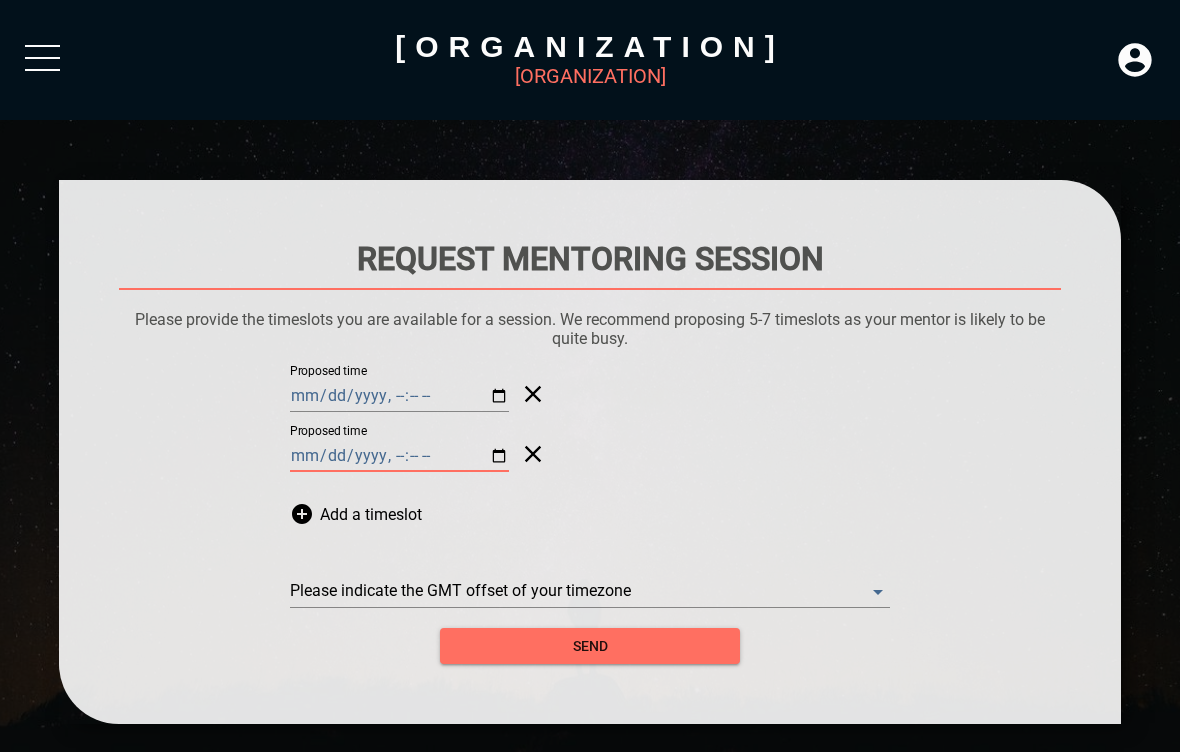 click on "Add a timeslot" at bounding box center (590, 514) 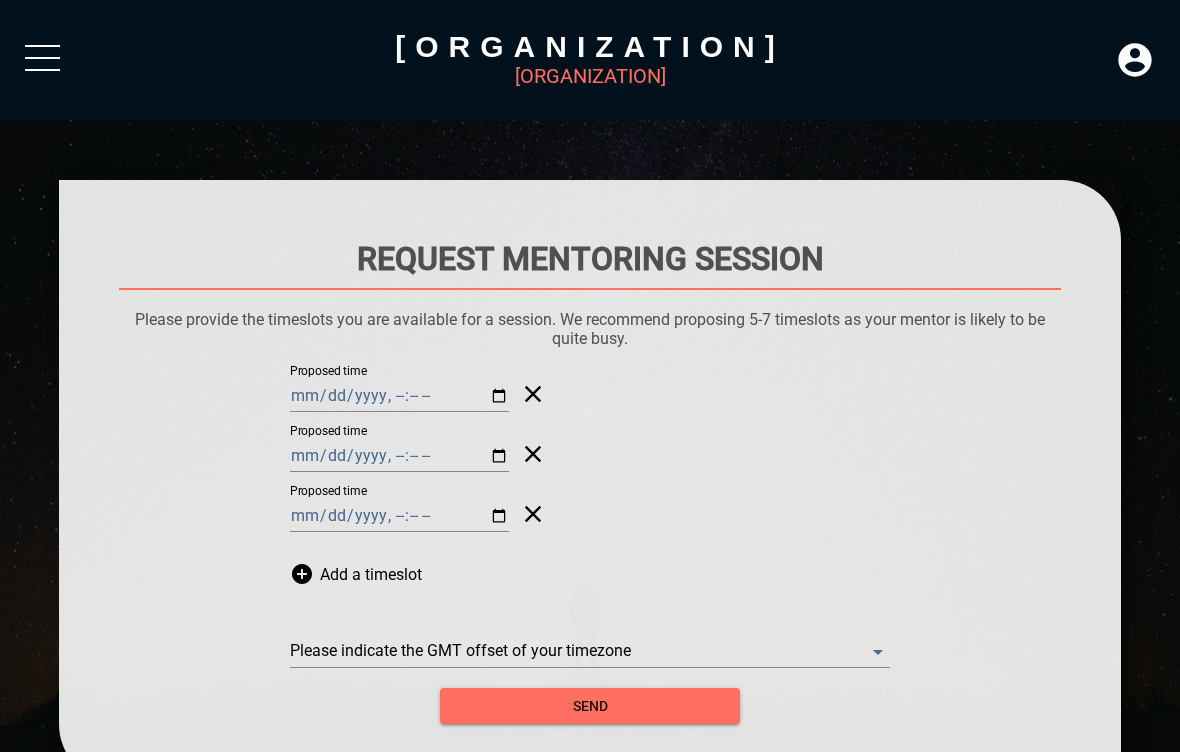 click on "Proposed time" at bounding box center (328, 492) 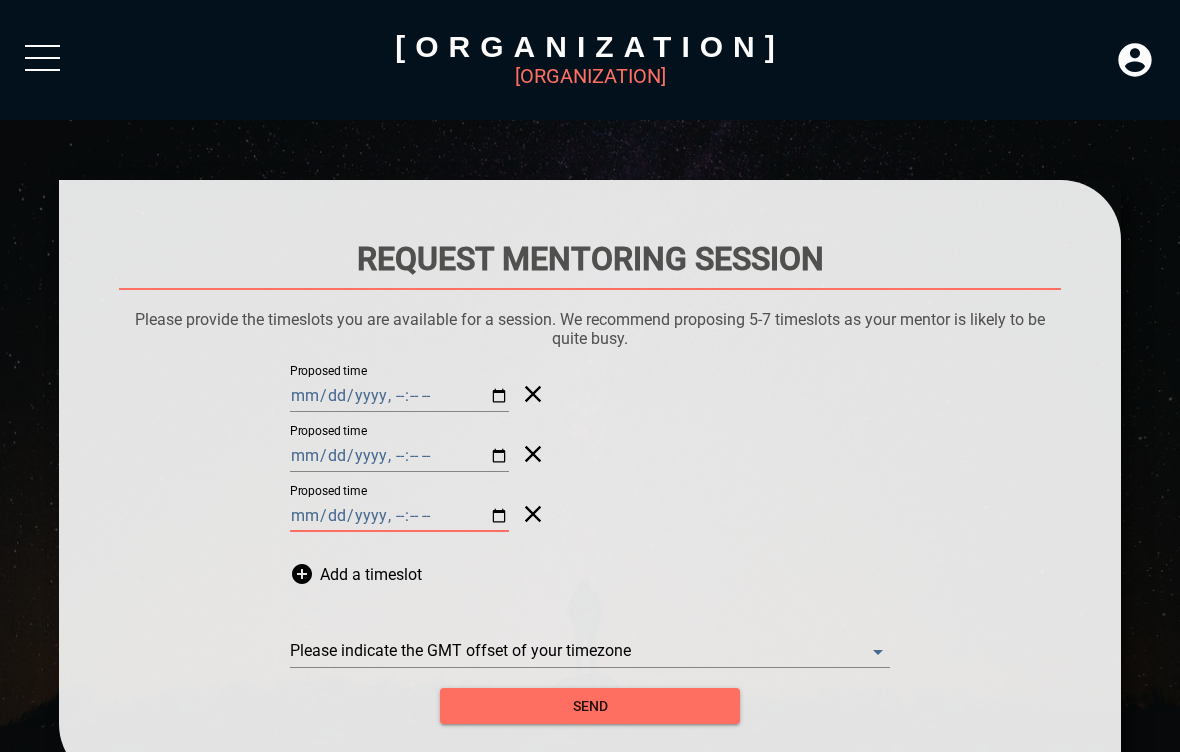 click on "Add a timeslot" at bounding box center [590, 574] 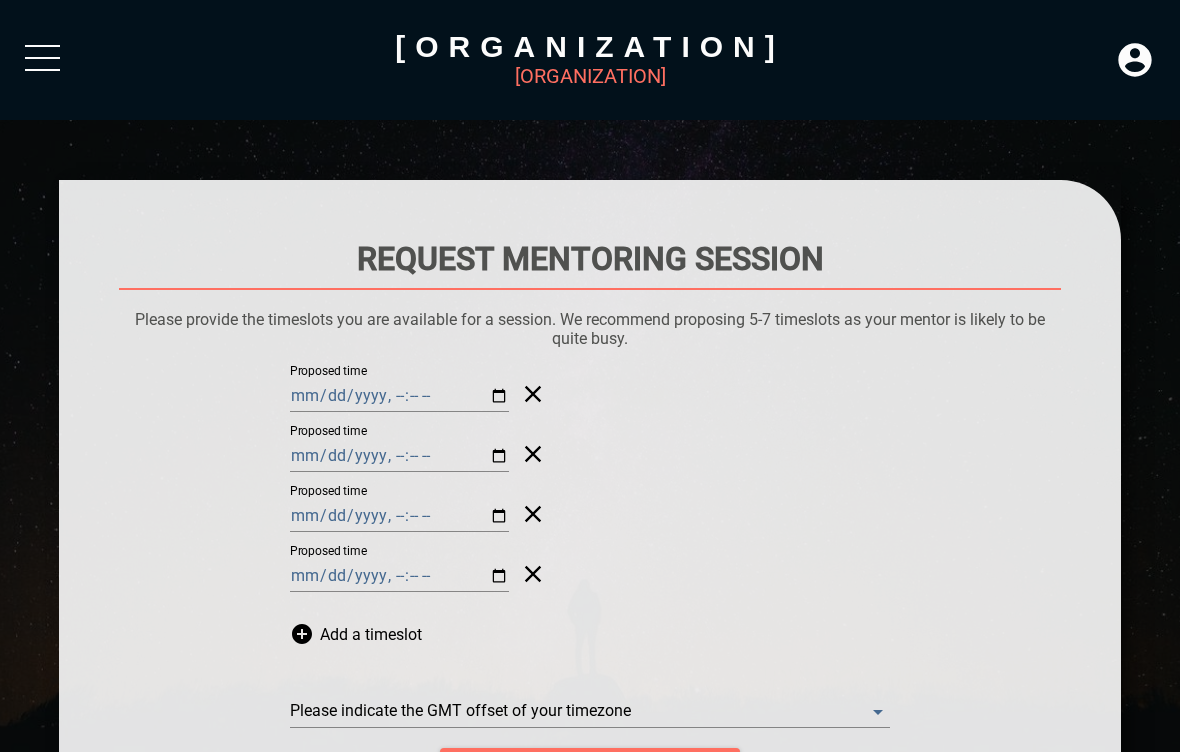 click on "Proposed time" at bounding box center (328, 552) 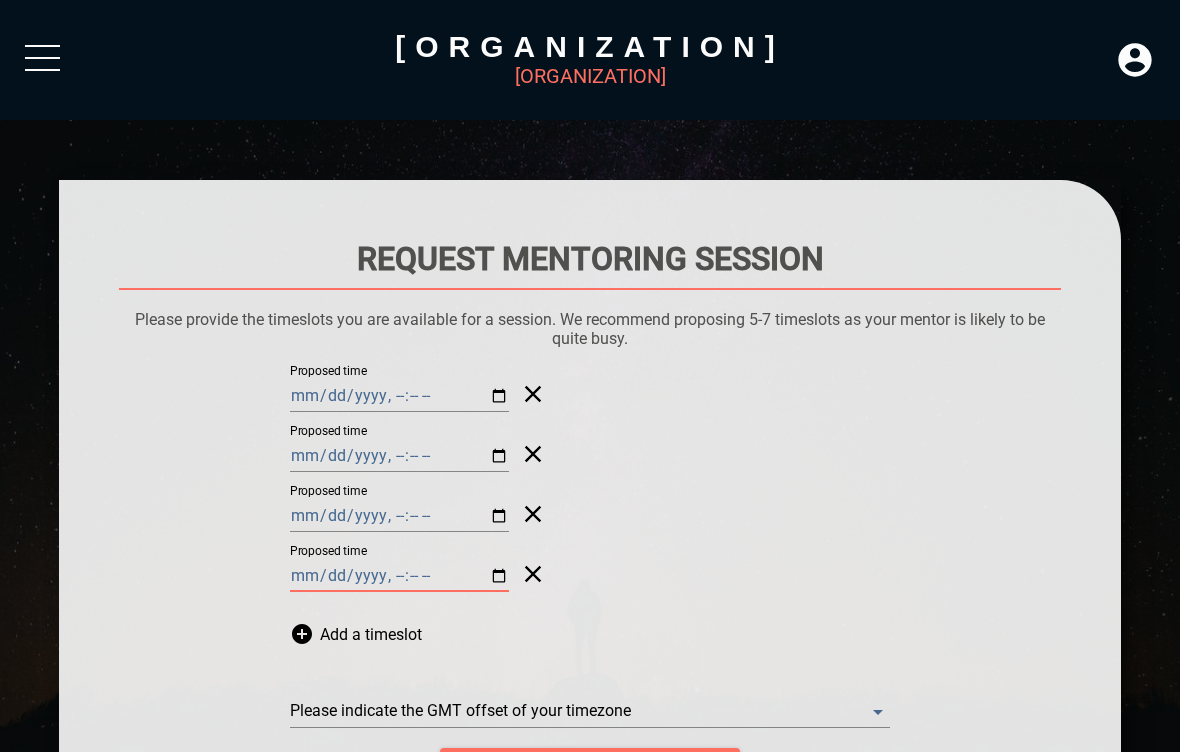 click on "Add a timeslot" at bounding box center (590, 634) 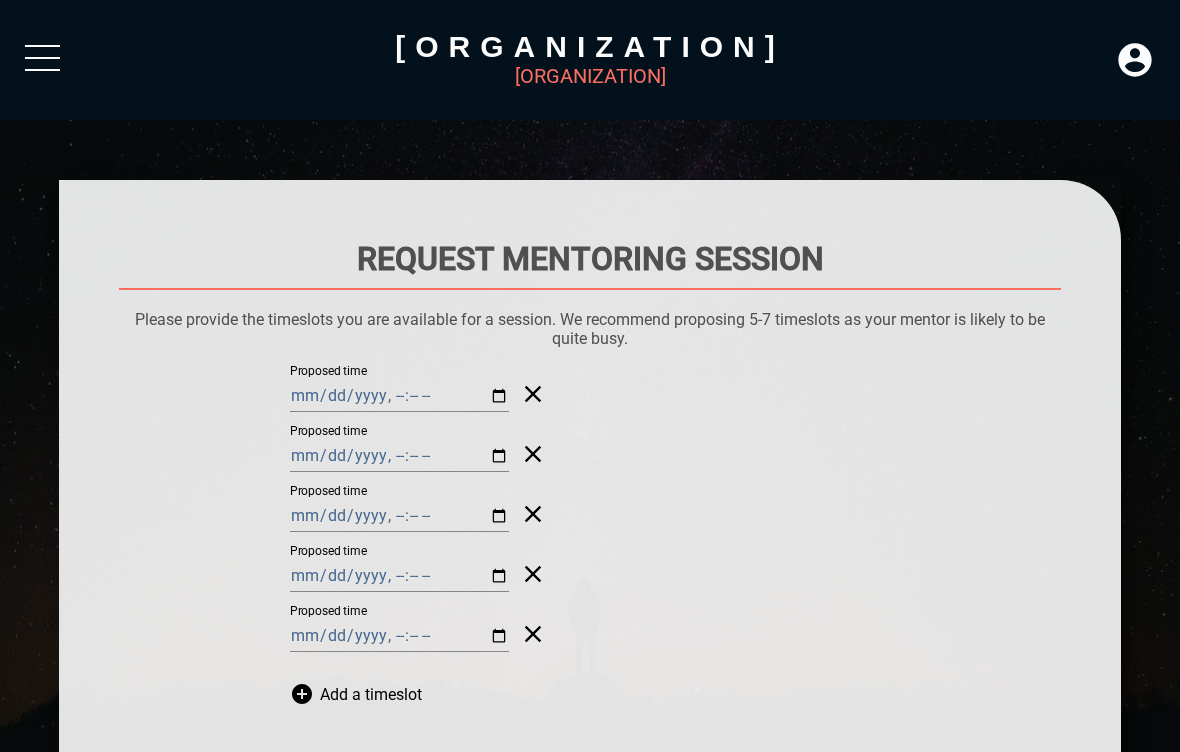 click on "Proposed time" at bounding box center (328, 612) 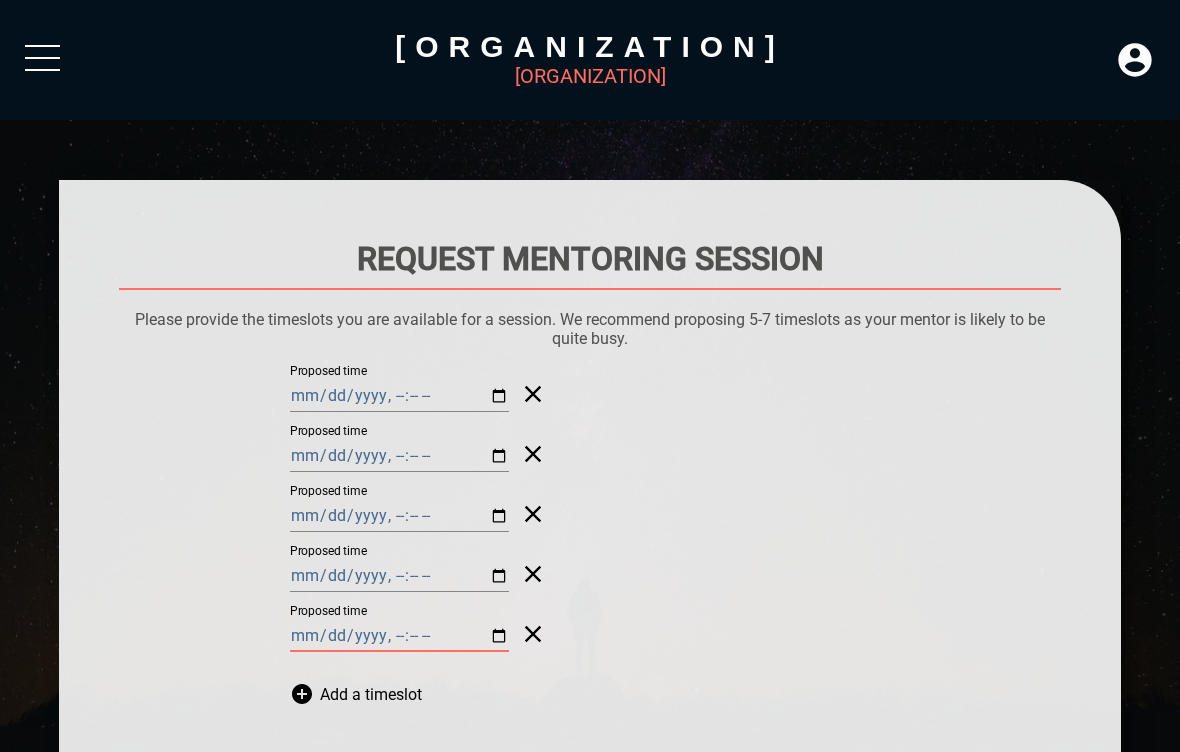 type on "[DATE]" 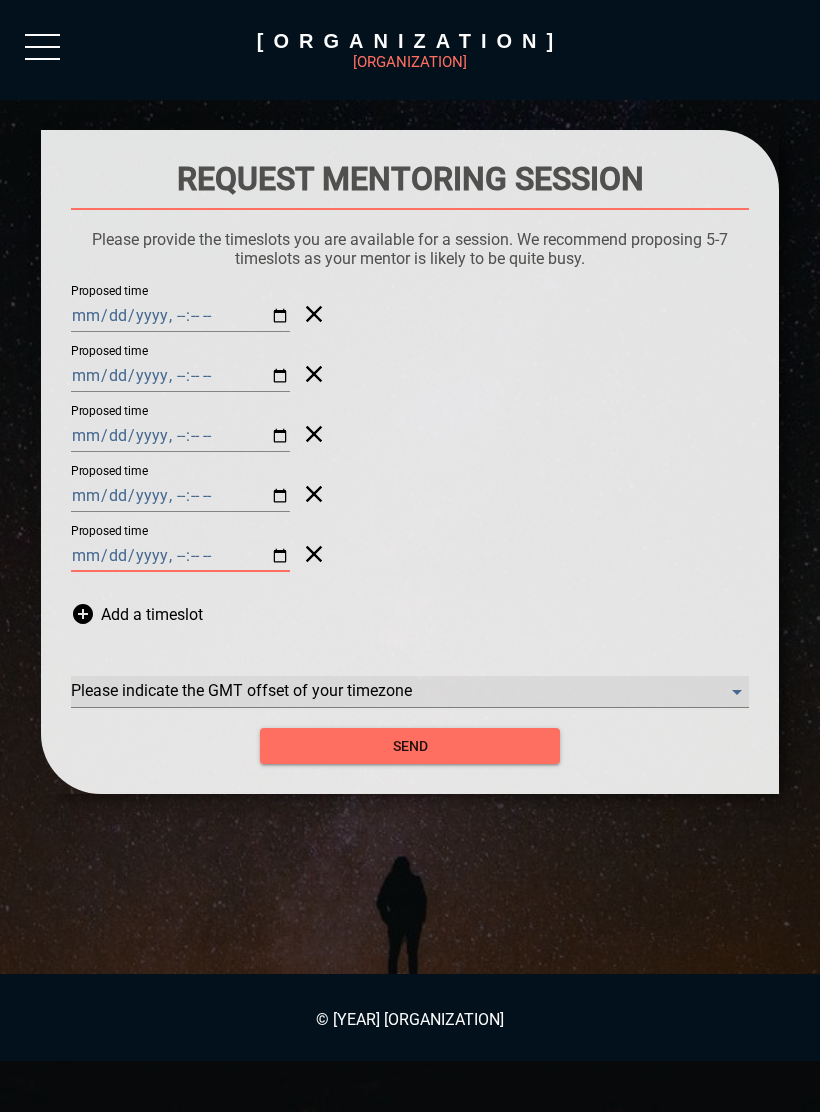 click on "​" at bounding box center (410, 692) 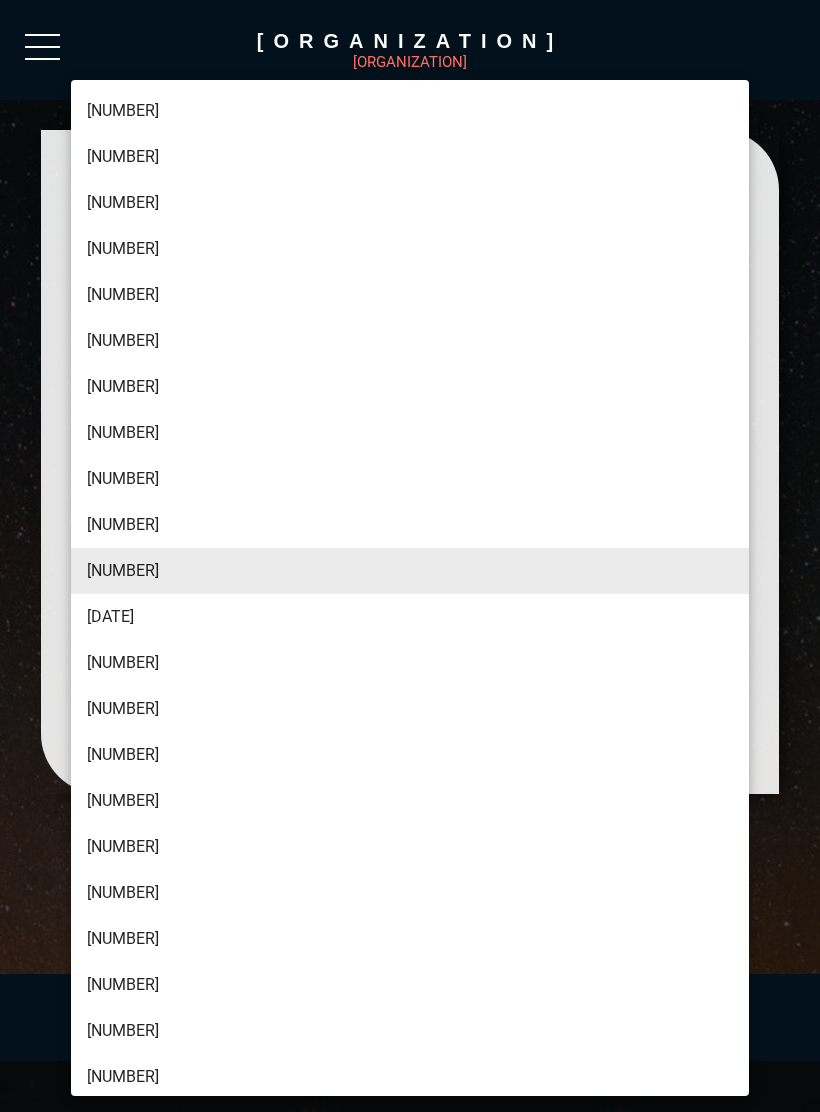 click on "2" at bounding box center [410, 571] 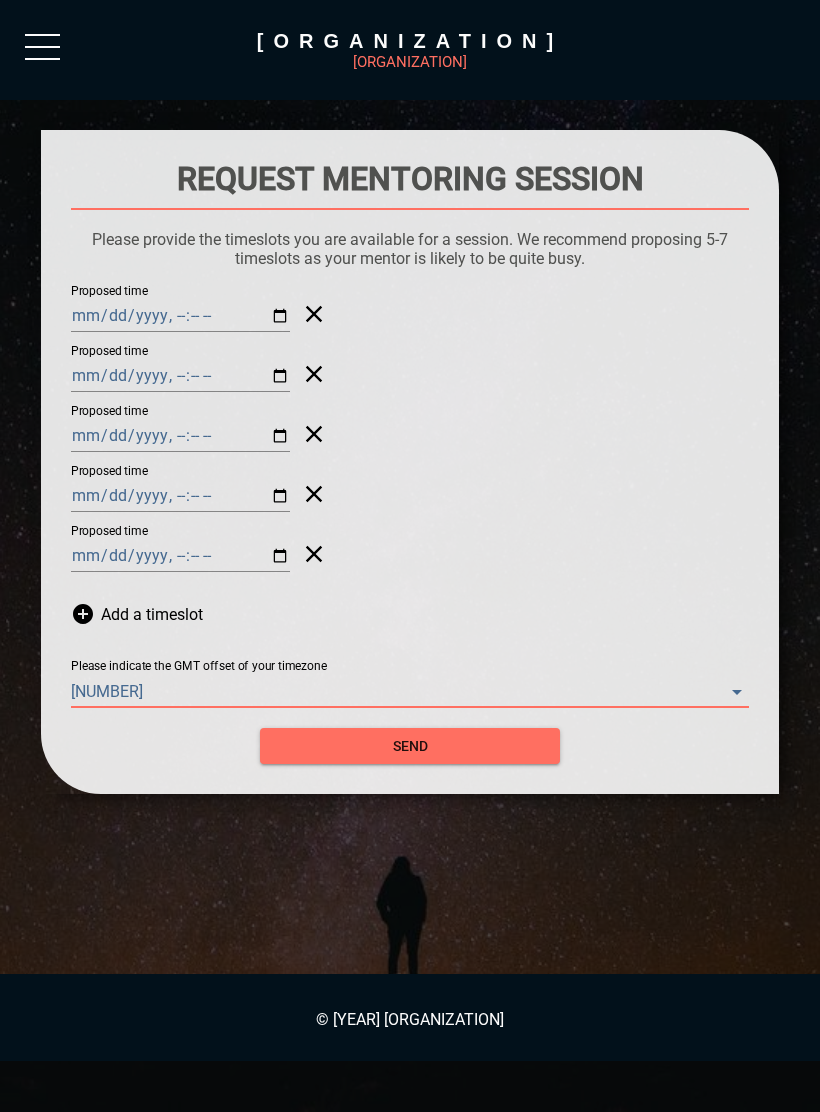 click on "send" at bounding box center [410, 746] 